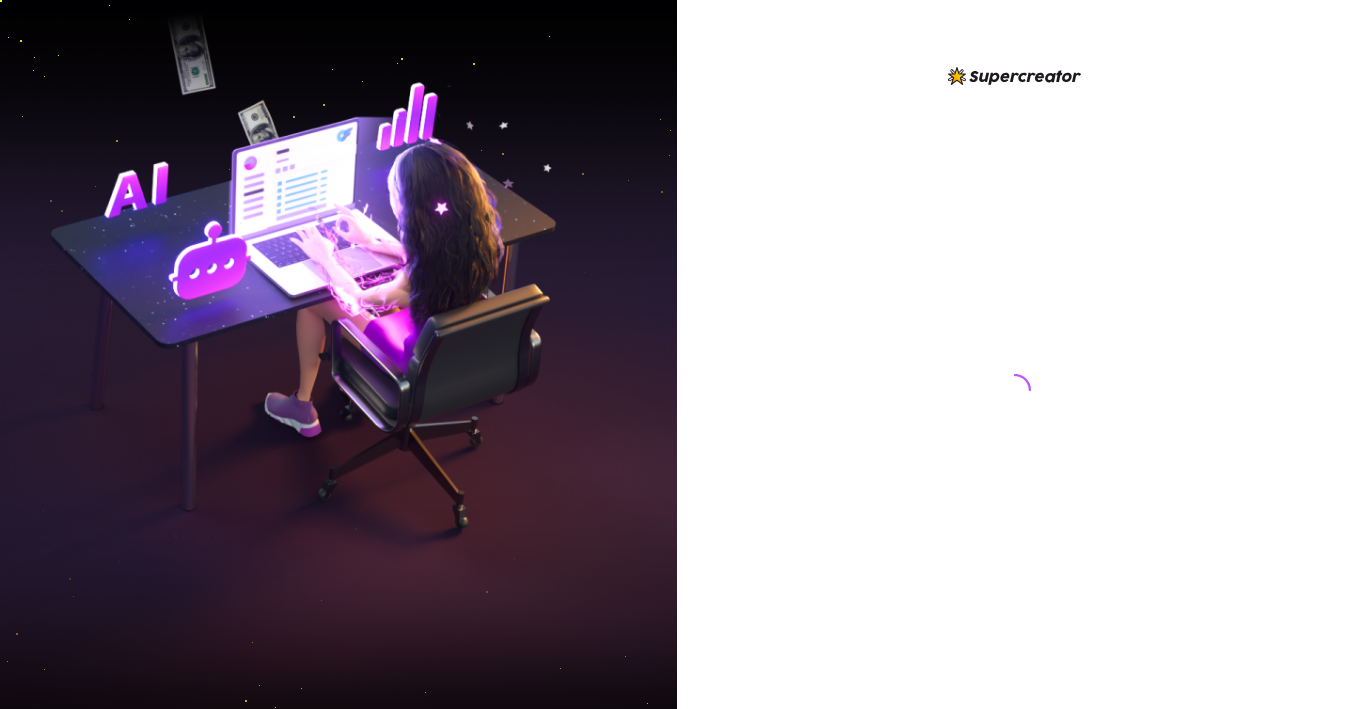 scroll, scrollTop: 0, scrollLeft: 0, axis: both 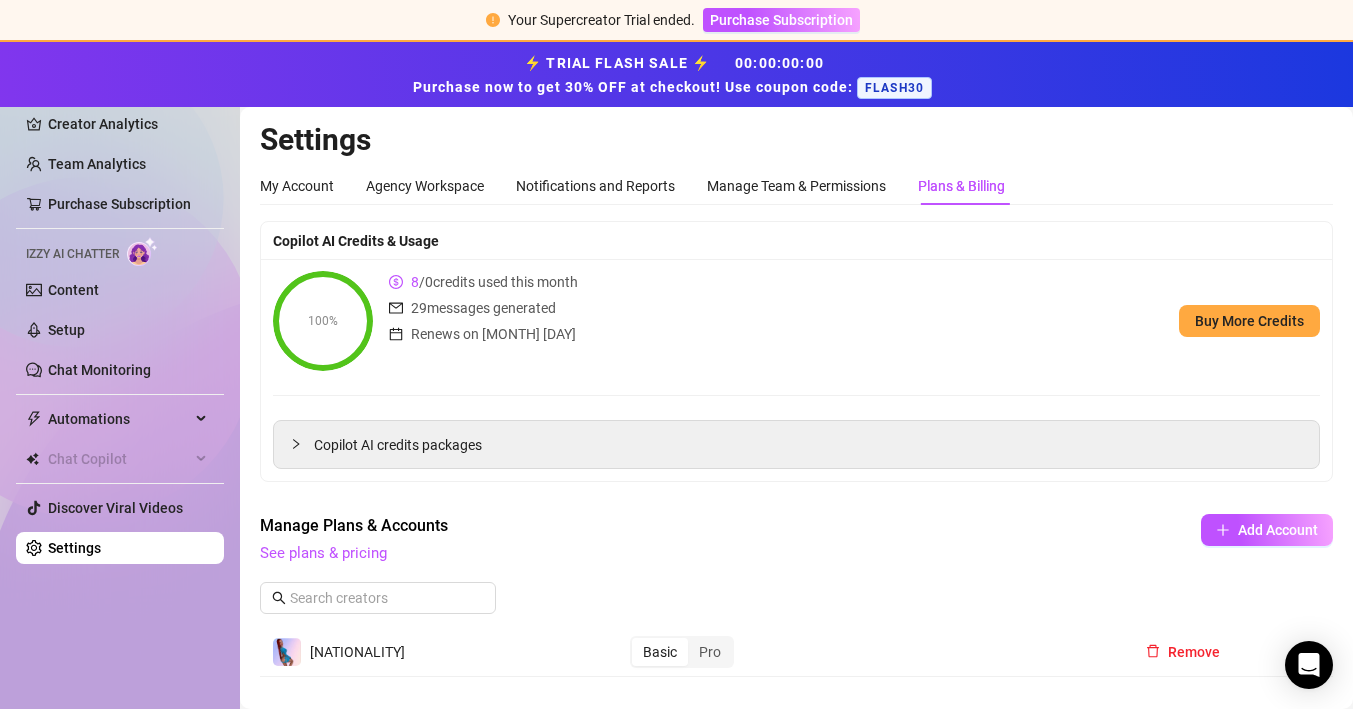 click on "100% 8 / 0 credits used this month 29 messages generated Renews on [MONTH] [DAY] Buy More Credits" at bounding box center (796, 321) 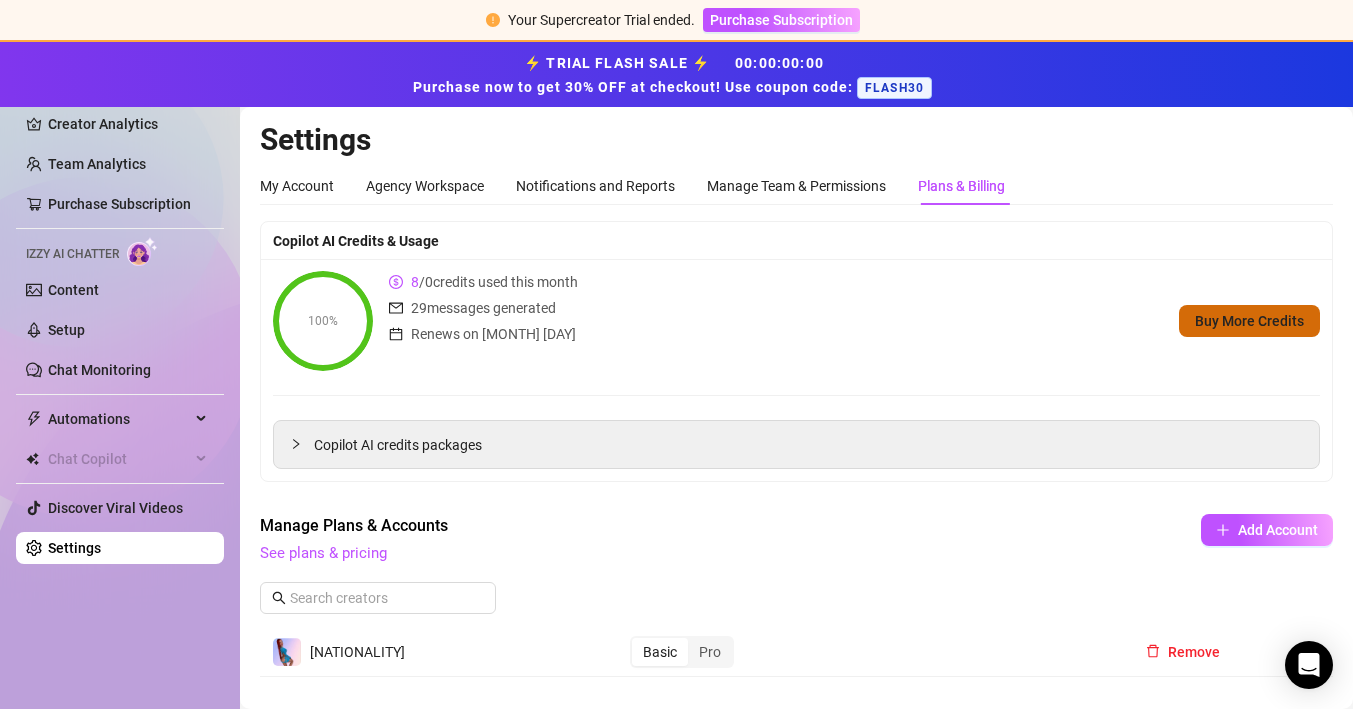 click on "Buy More Credits" at bounding box center [1249, 321] 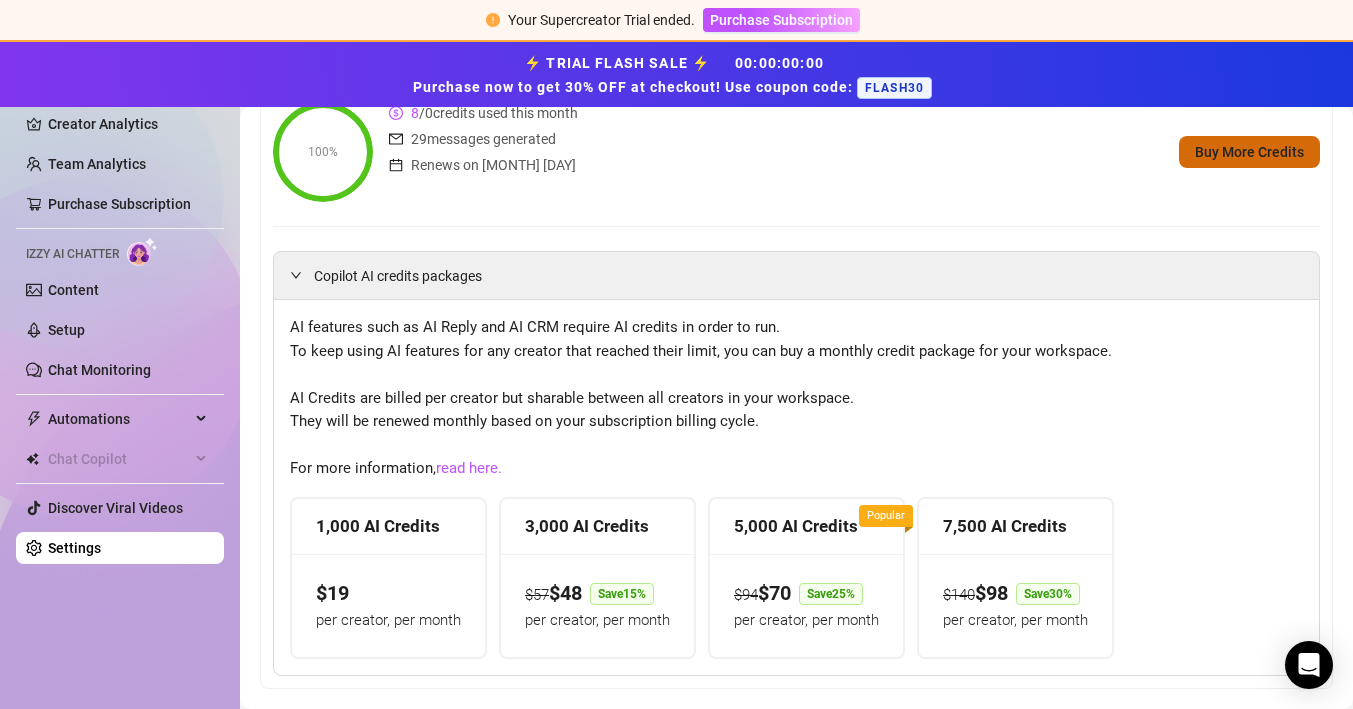 scroll, scrollTop: 219, scrollLeft: 0, axis: vertical 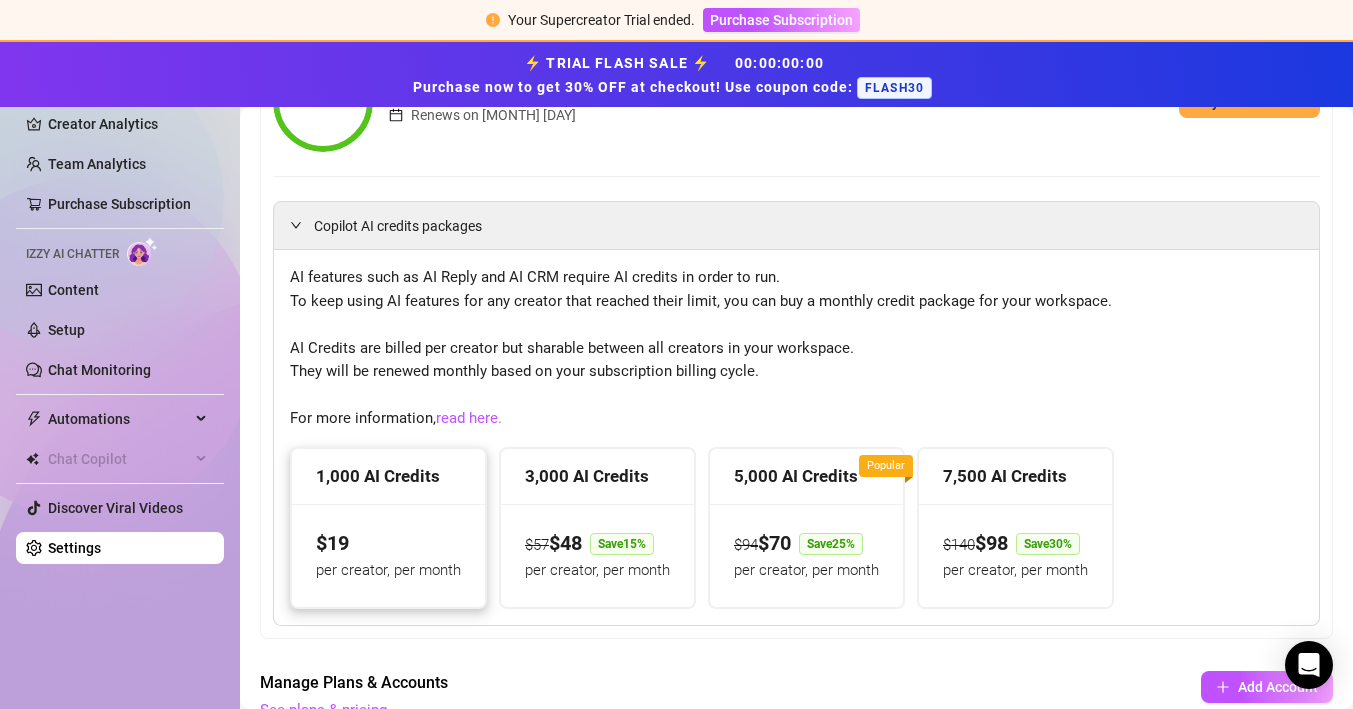 click on "$ 19 per creator, per month" at bounding box center (388, 555) 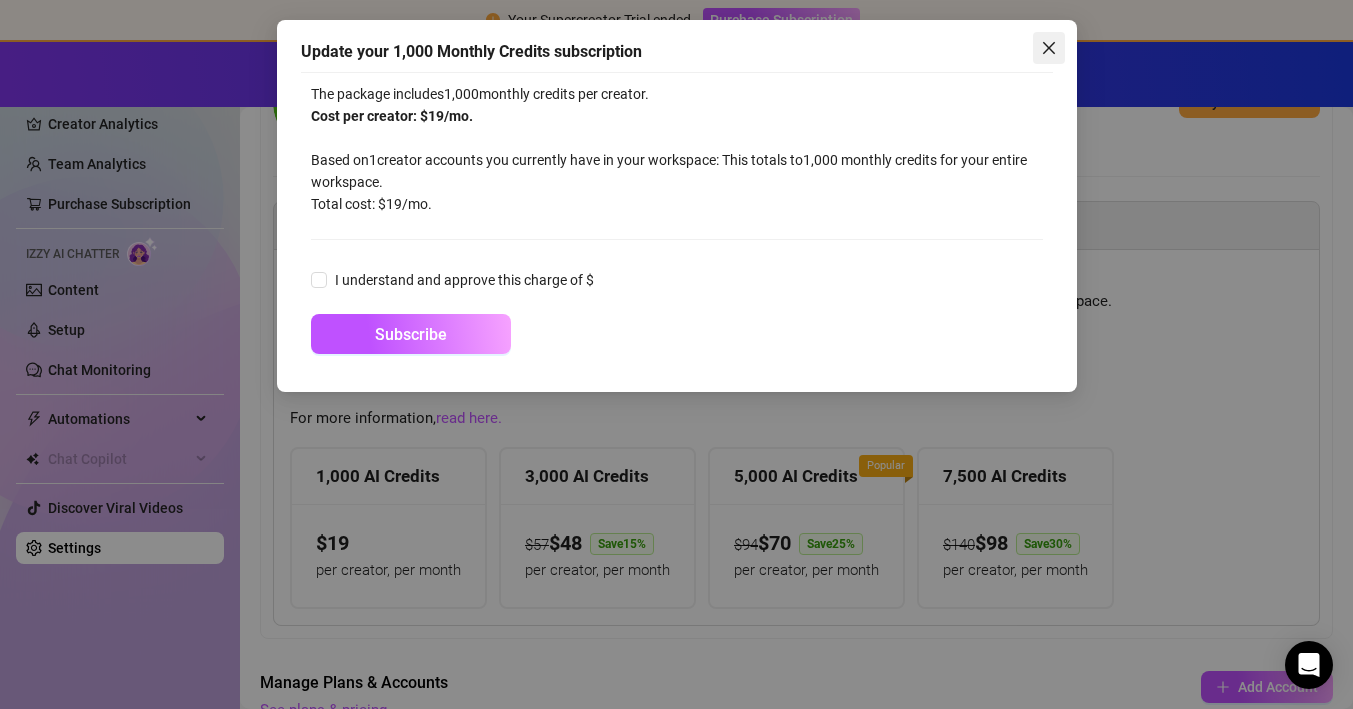 click at bounding box center (1049, 48) 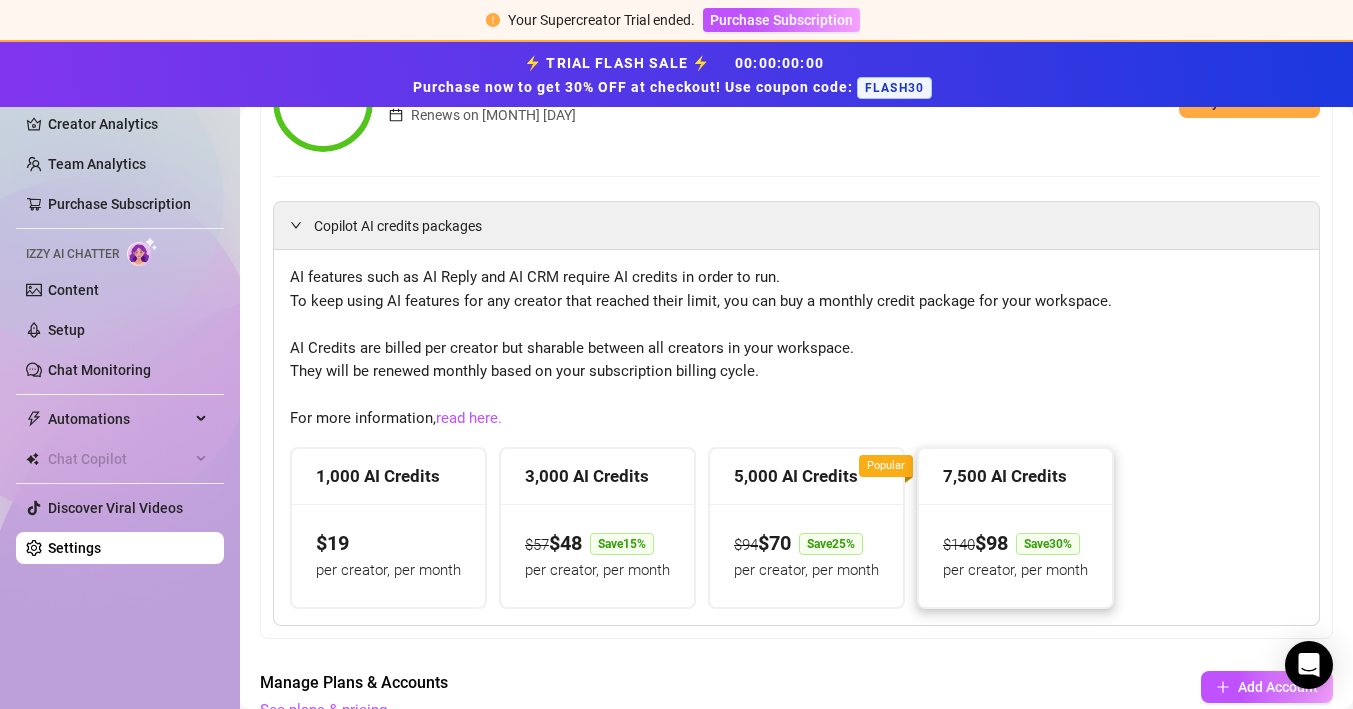 click on "per creator, per month" at bounding box center [1015, 570] 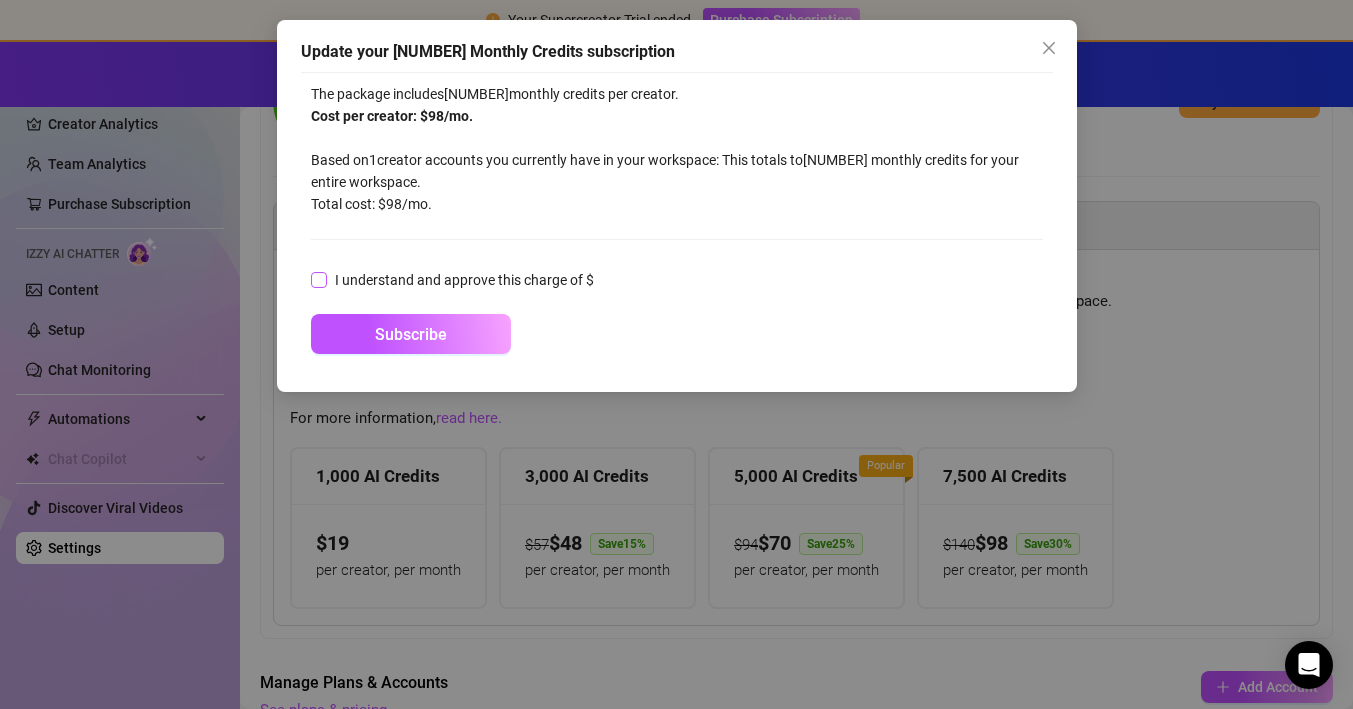 click on "I understand and approve this charge of $" at bounding box center [318, 279] 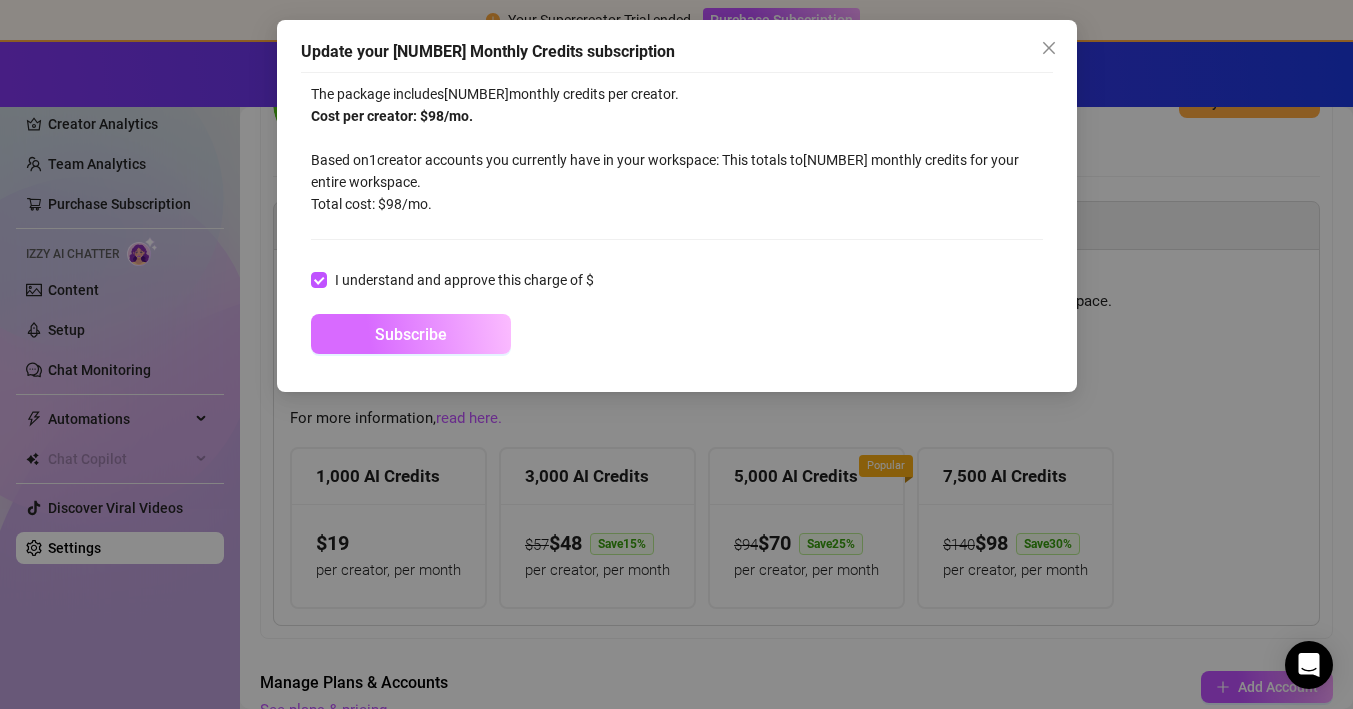 click on "Subscribe" at bounding box center [411, 334] 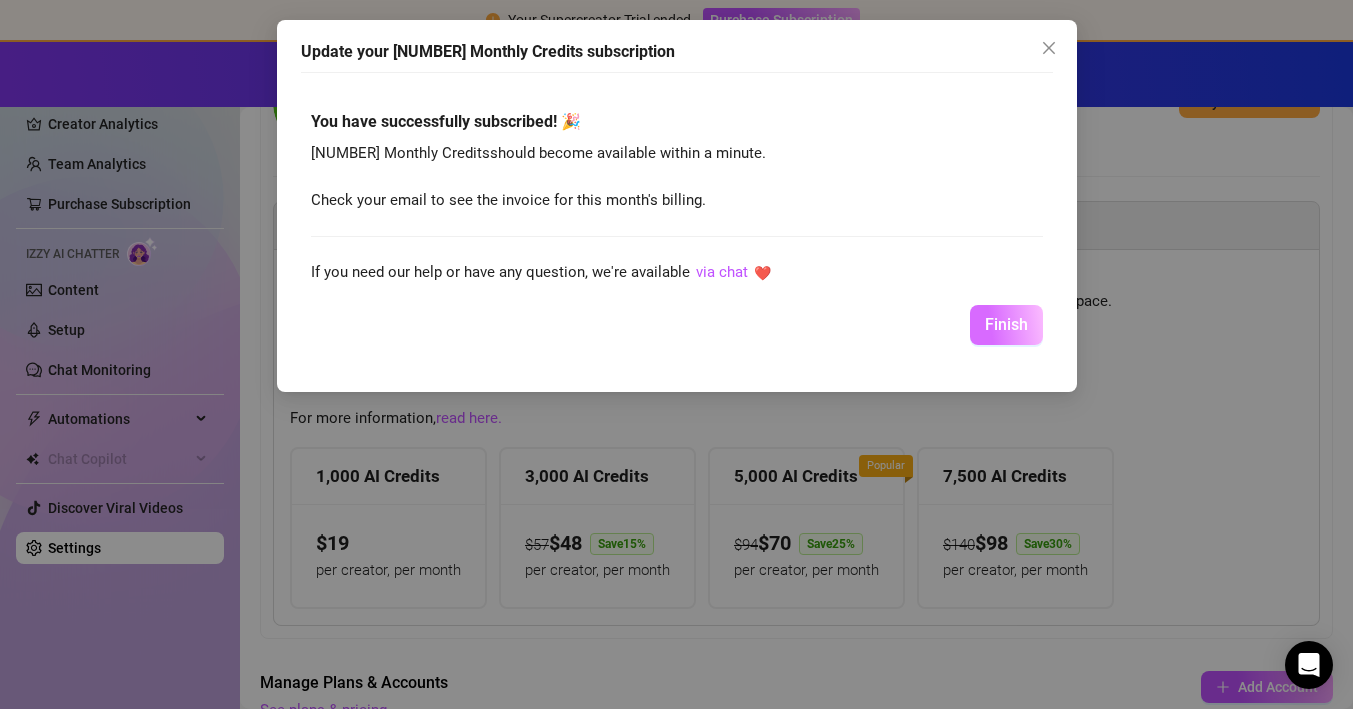 click on "Finish" at bounding box center (1006, 324) 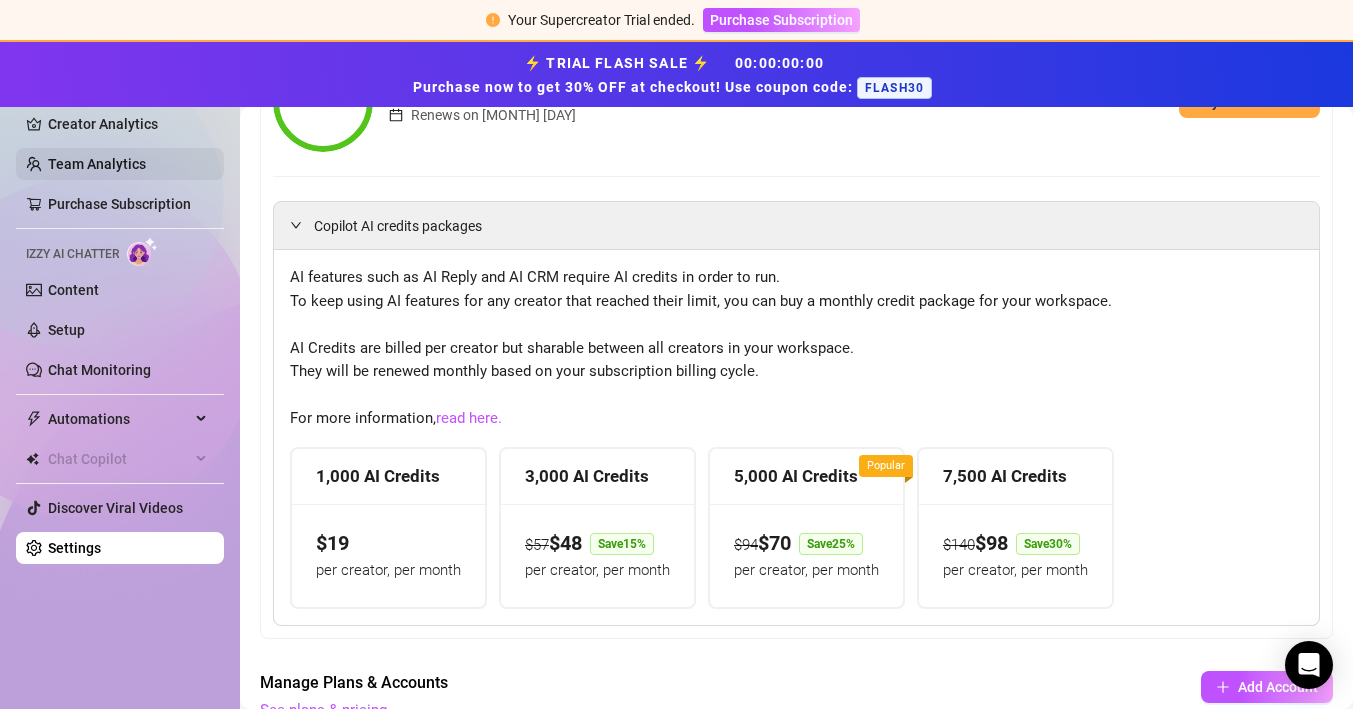 click on "Team Analytics" at bounding box center (97, 164) 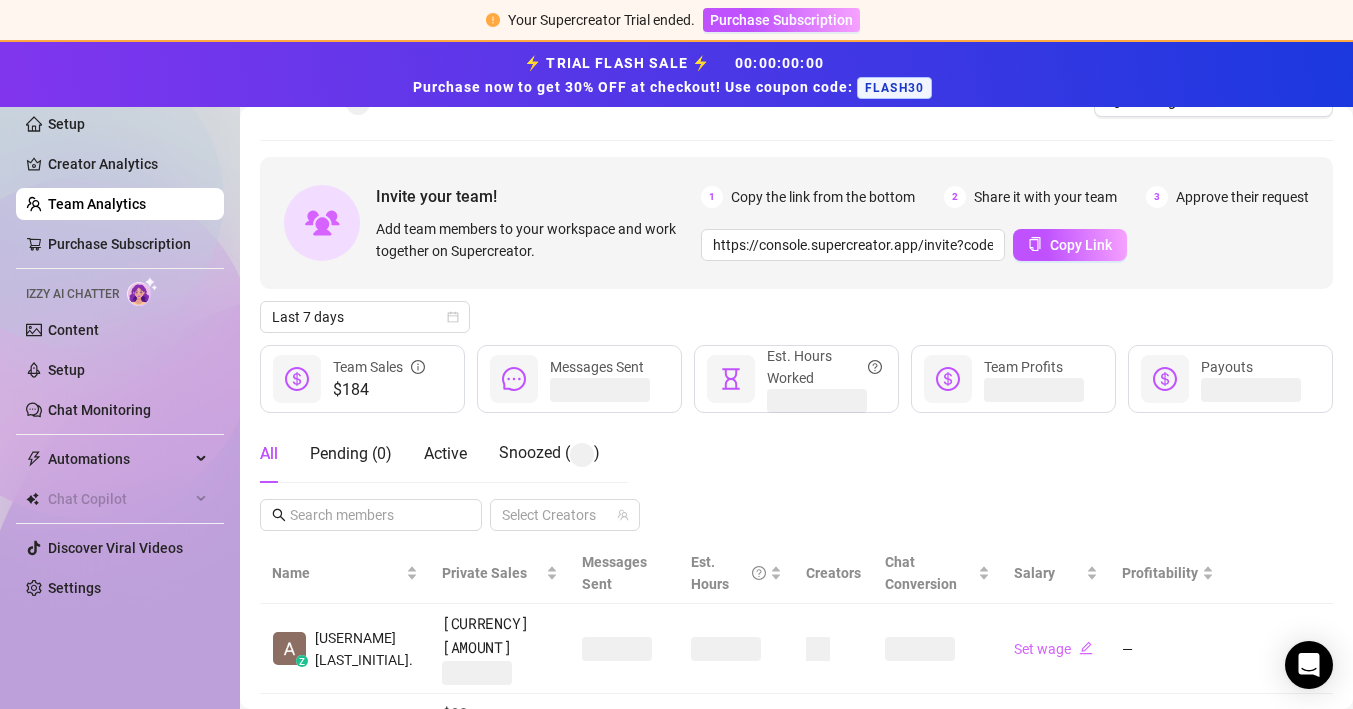 scroll, scrollTop: 219, scrollLeft: 0, axis: vertical 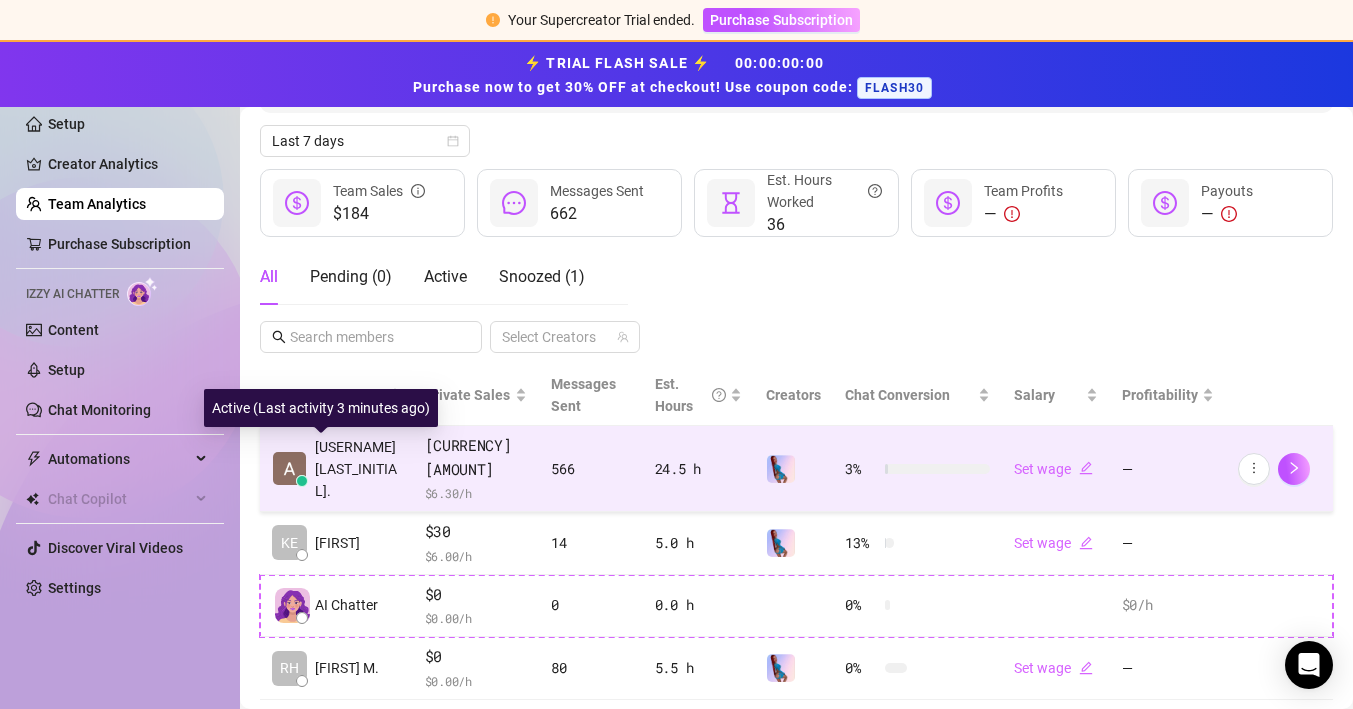 click on "[USERNAME] [LAST_INITIAL]." at bounding box center (358, 469) 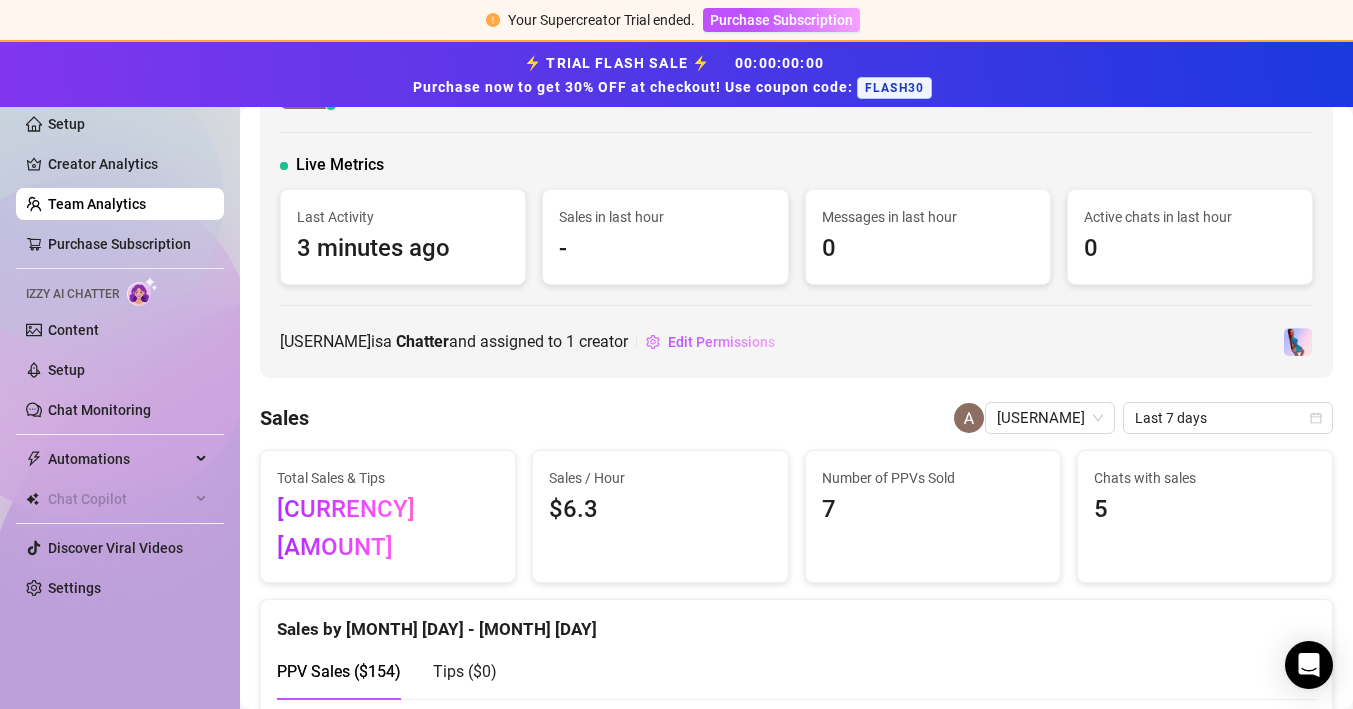 scroll, scrollTop: 0, scrollLeft: 0, axis: both 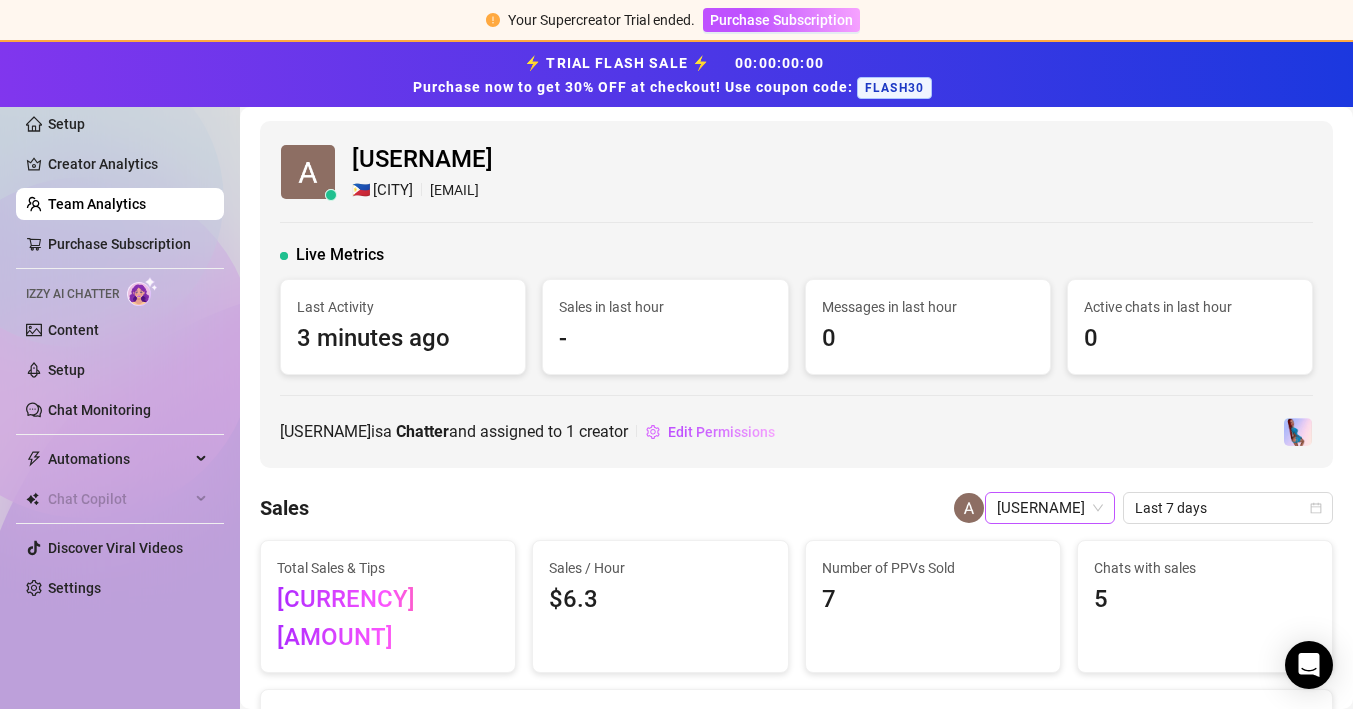 click on "[USERNAME]" at bounding box center (1050, 508) 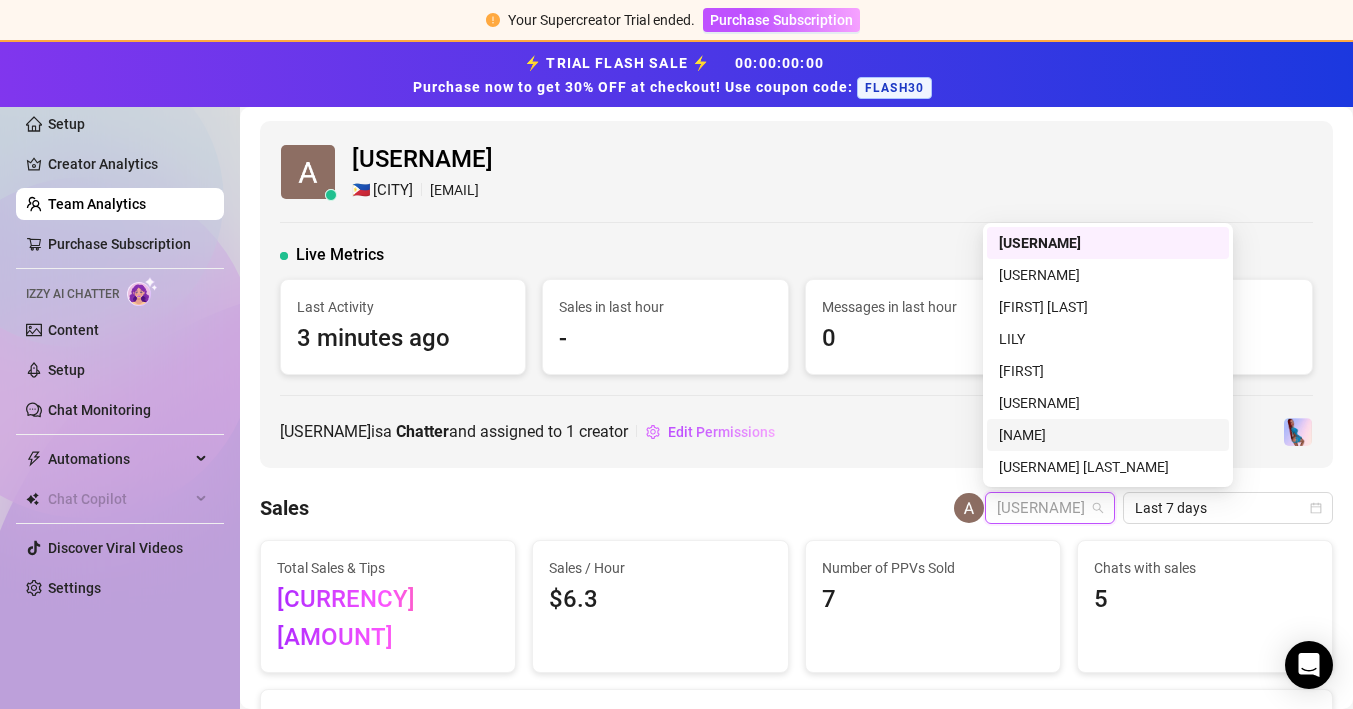 click on "[USERNAME] 🇵🇭 [CITY] [EMAIL] Live Metrics Last Activity 3 minutes ago Sales in last hour - Messages in last hour 0 Active chats in last hour 0 [USERNAME] is a Chatter and assigned to 1 creator Edit Permissions Sales [USERNAME] Last 7 days Total Sales & Tips [CURRENCY][AMOUNT] Sales / Hour [CURRENCY][AMOUNT] Number of PPVs Sold 7 Chats with sales 5 Sales by [MONTH] [DAY] - [MONTH] [DAY] PPV Sales ( [CURRENCY][AMOUNT] ) Tips ( [CURRENCY][AMOUNT] ) Activity Active Chats 197 Messages Sent 566 Est. Hours Worked 24.5 Engagement by [MONTH] [DAY] - [MONTH] [DAY] Messages Sent Fans Engaged With Est. Hours Worked Messages Breakdown Last 24 hours Messages PPVs Account Message Media Price When Sent When Purchased [NATIONALITY] you think so babe? or you're just saying it to make me feel better 🙈 Free [MONTH] [DAY], [TIME] — View Chat [NATIONALITY] dont say that babe, you have no idea how you mean to me 😏 Free [MONTH] [DAY], [TIME] — View Chat [NATIONALITY] tip me and i'll answer that question 🙈 Free [MONTH] [DAY], [TIME] — View Chat [NATIONALITY] Free [MONTH] [DAY], [TIME] — View Chat 2" at bounding box center [796, 2464] 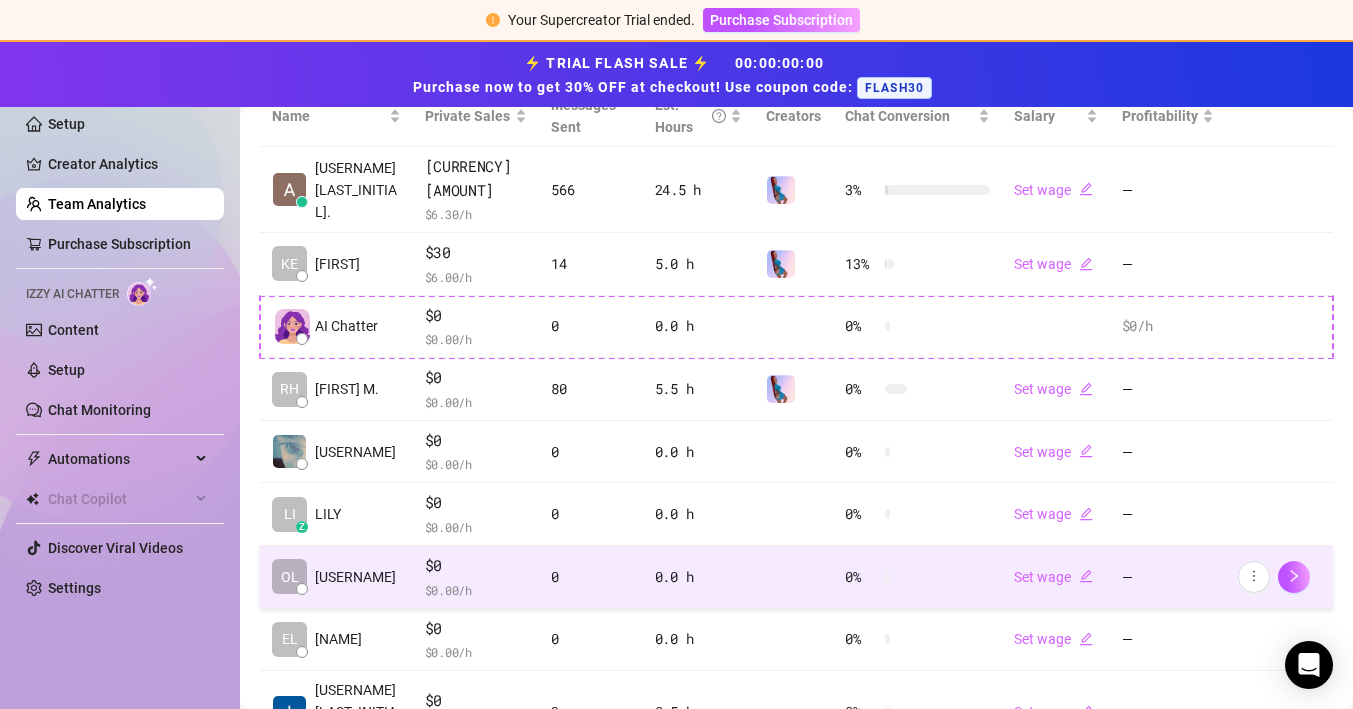 scroll, scrollTop: 450, scrollLeft: 0, axis: vertical 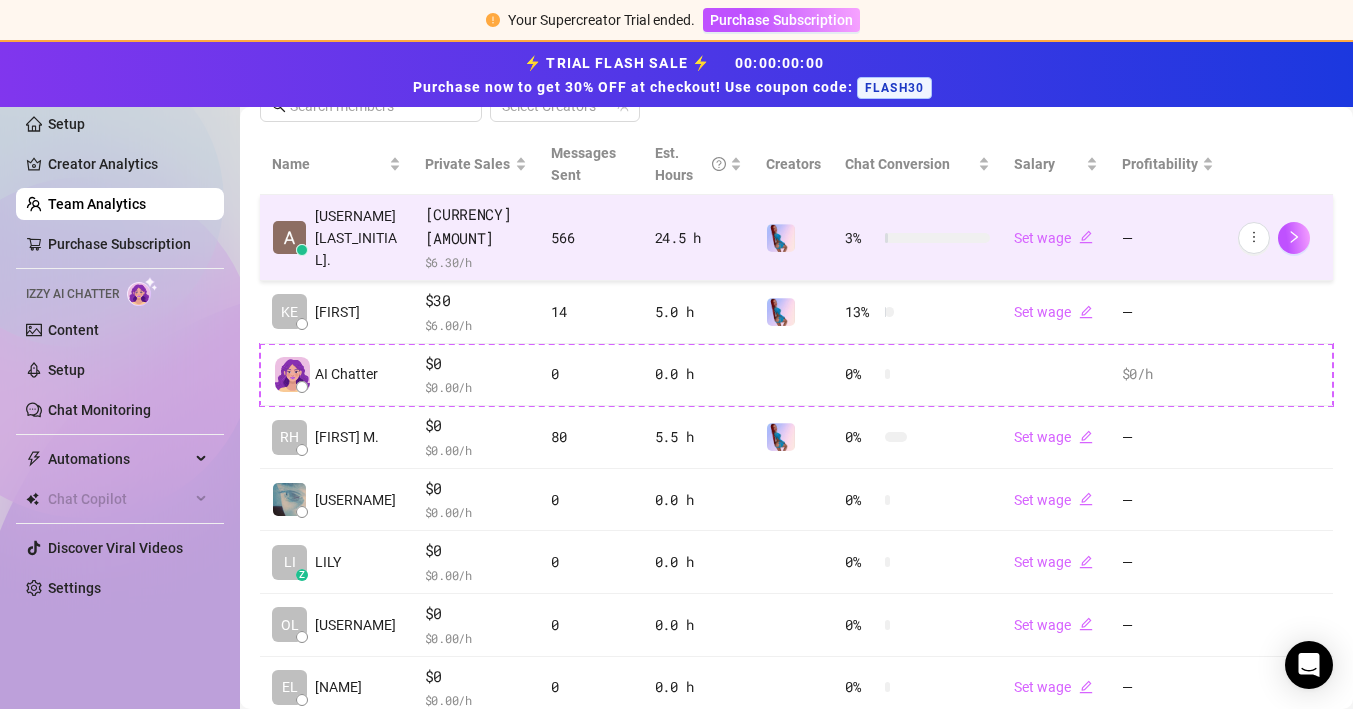 click on "[CURRENCY][AMOUNT]" at bounding box center [476, 226] 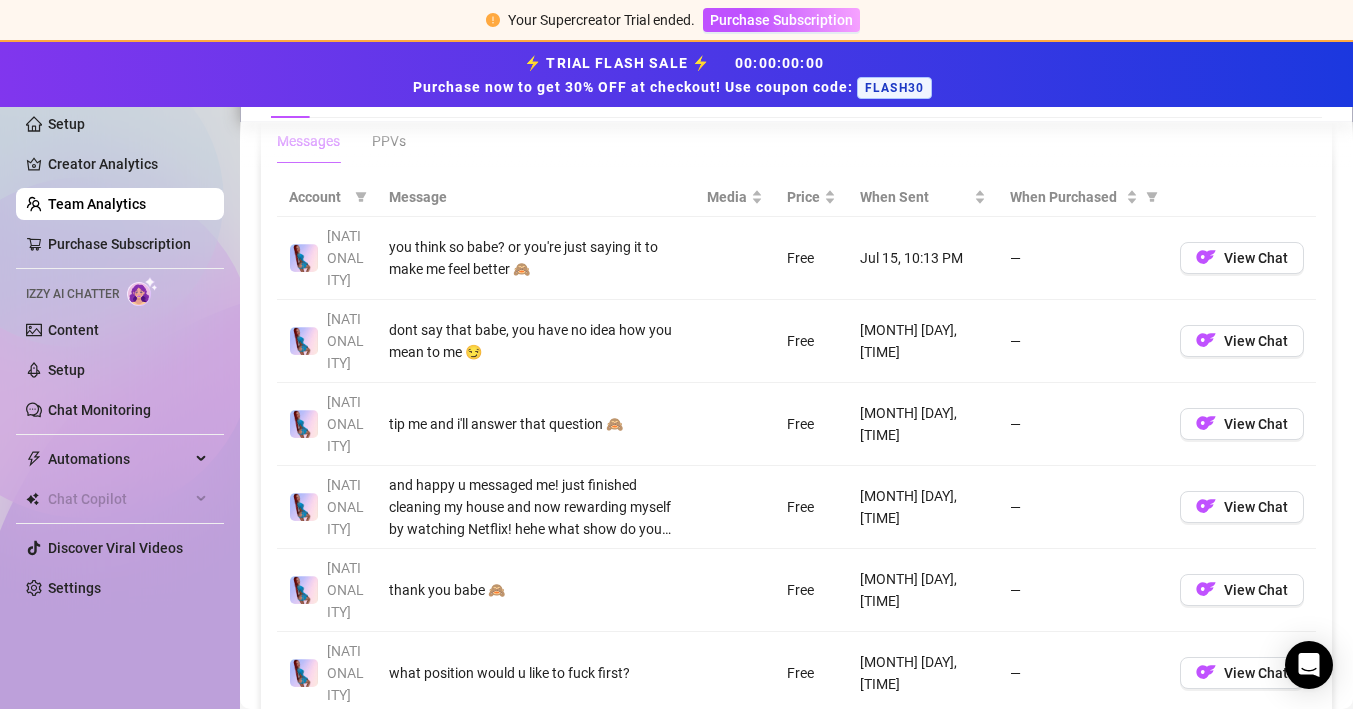 scroll, scrollTop: 1567, scrollLeft: 0, axis: vertical 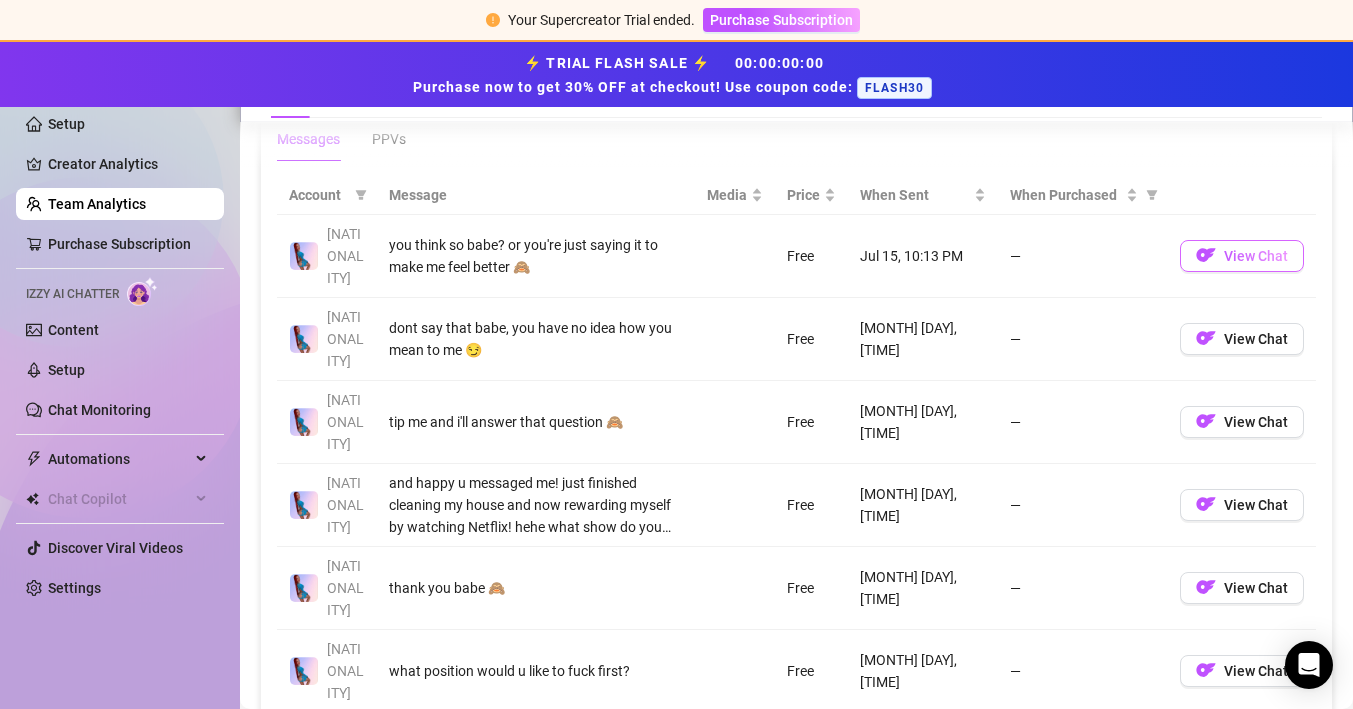 click at bounding box center (1206, 255) 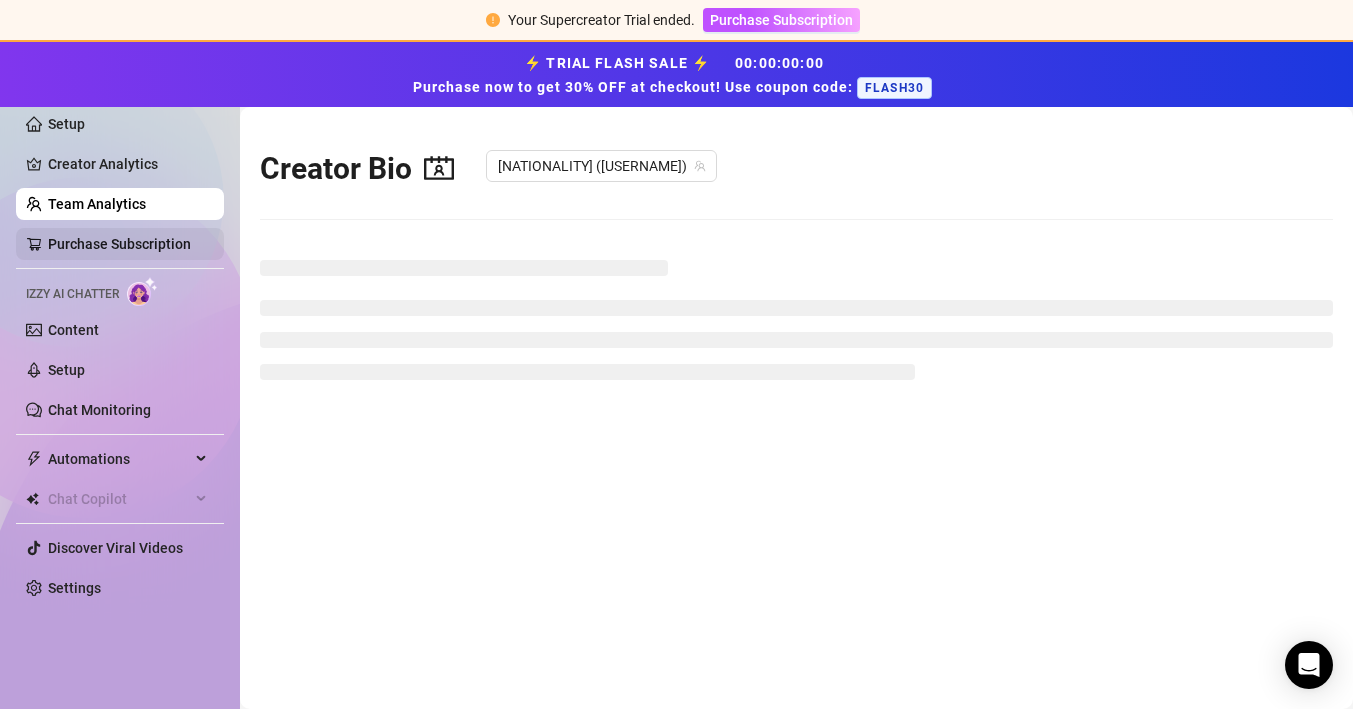 scroll, scrollTop: 0, scrollLeft: 0, axis: both 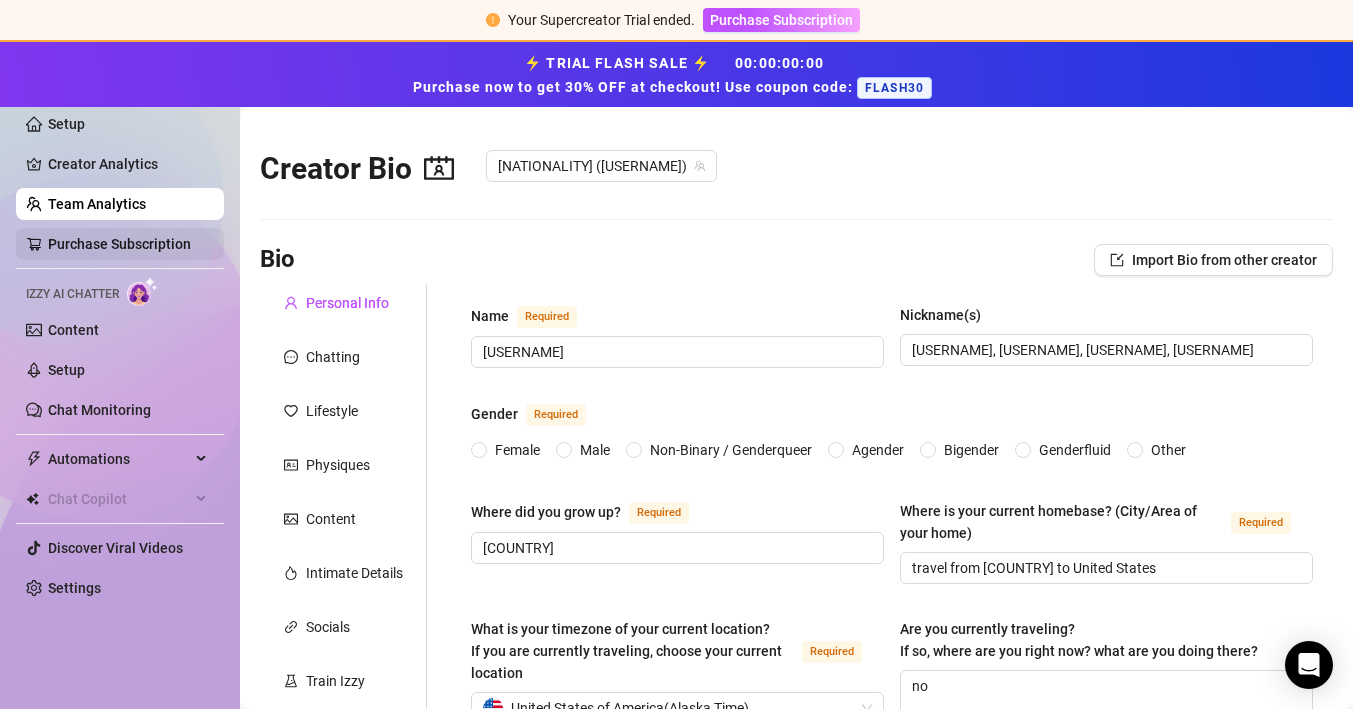type 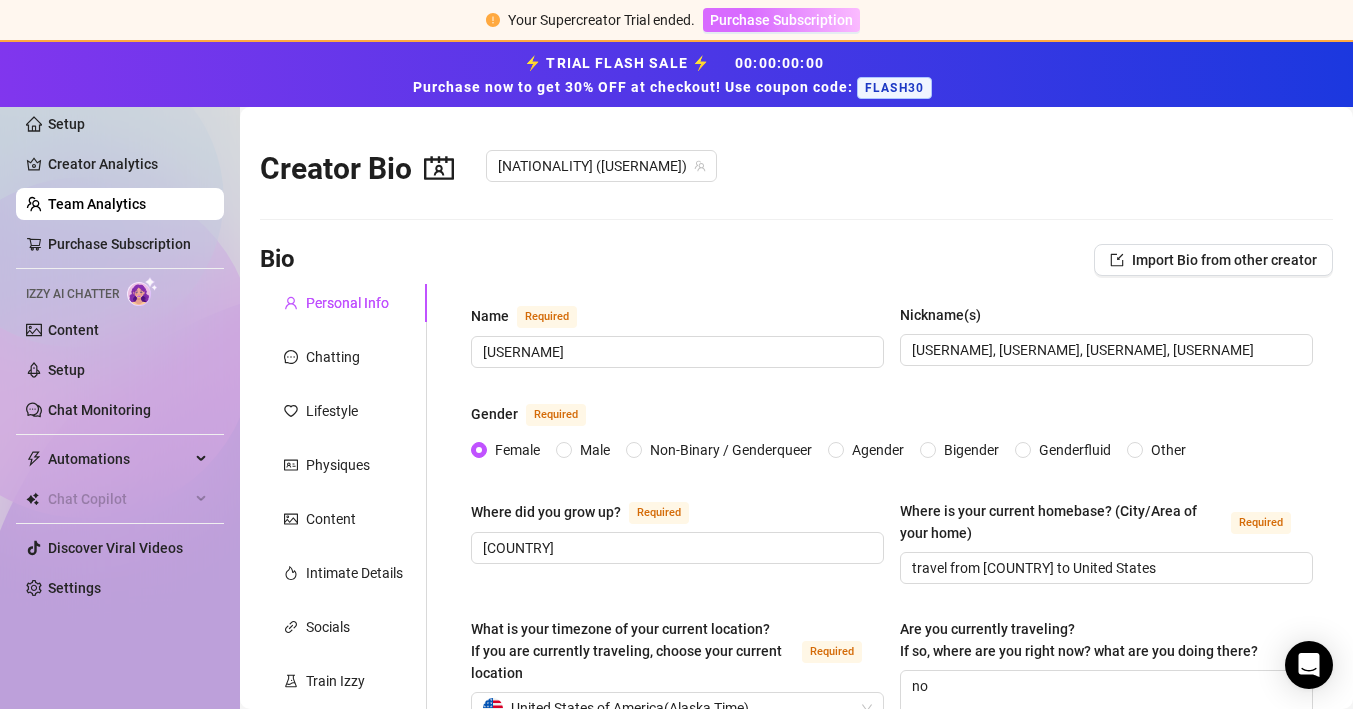 click on "Purchase Subscription" at bounding box center (781, 20) 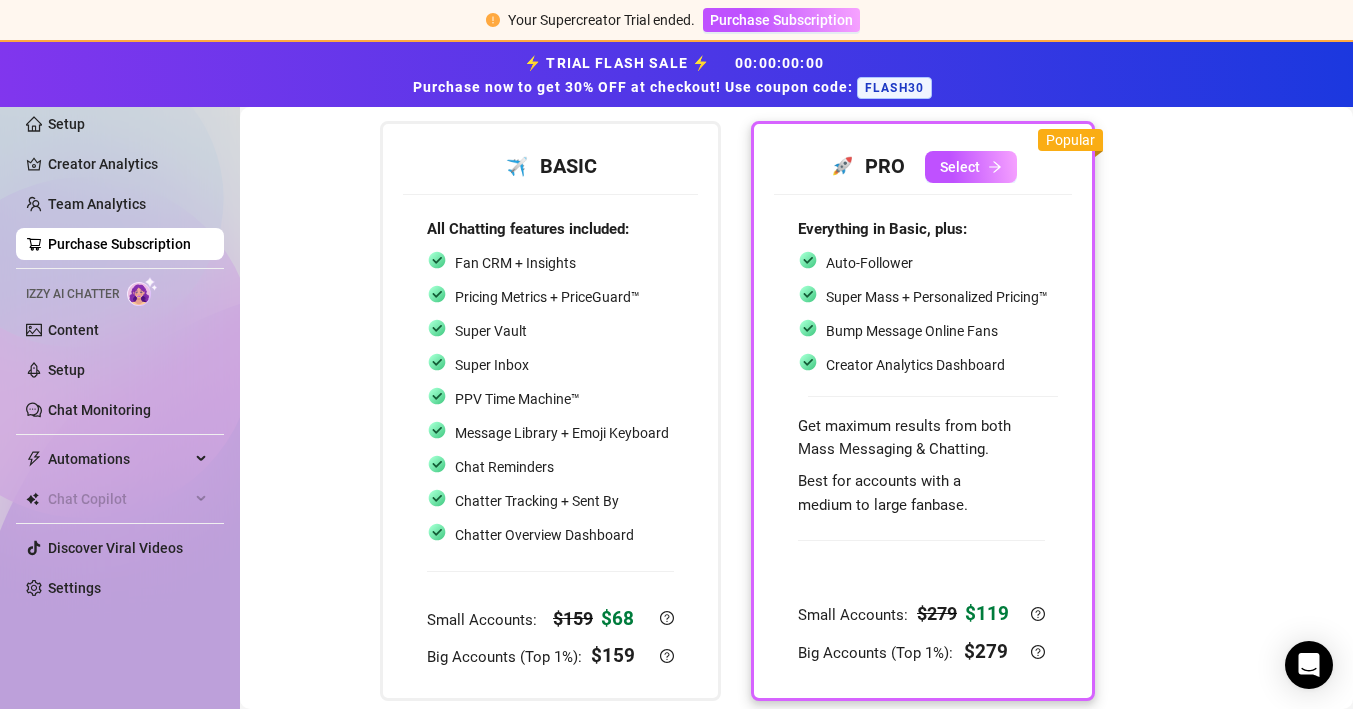 scroll, scrollTop: 104, scrollLeft: 0, axis: vertical 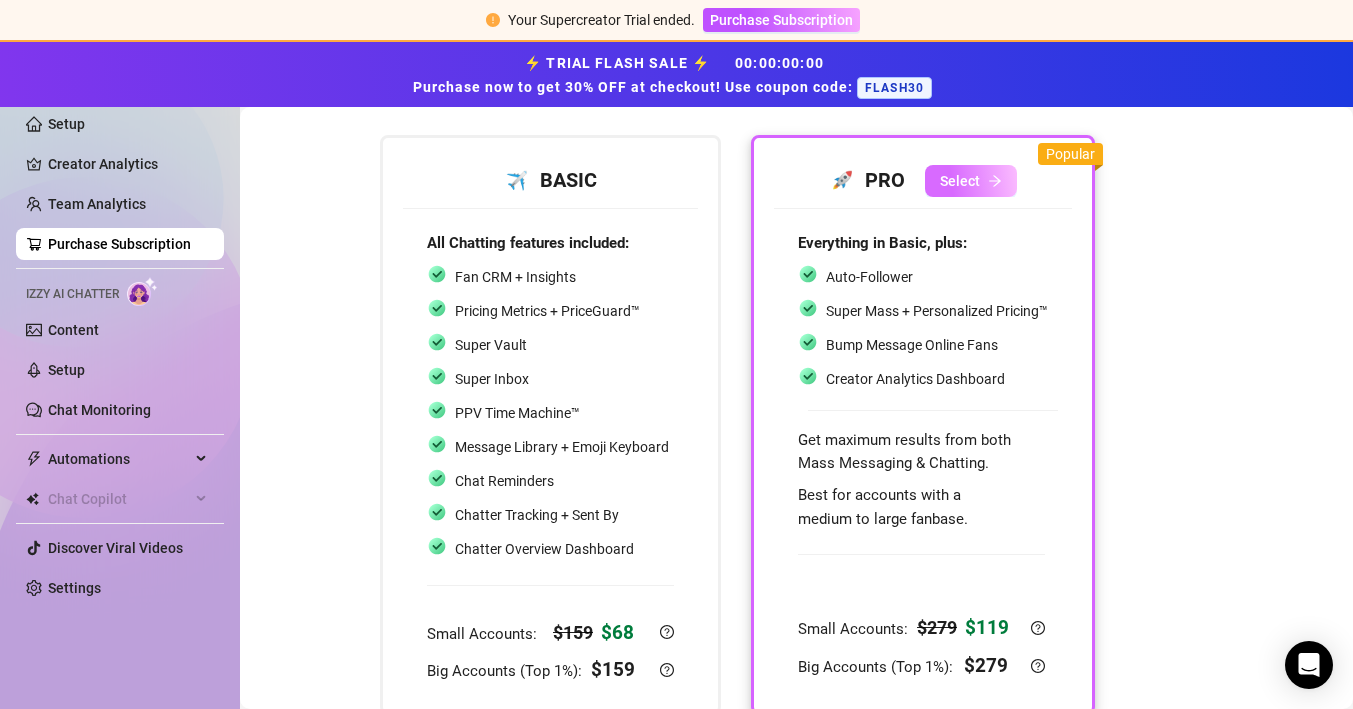 click on "Select" at bounding box center [960, 181] 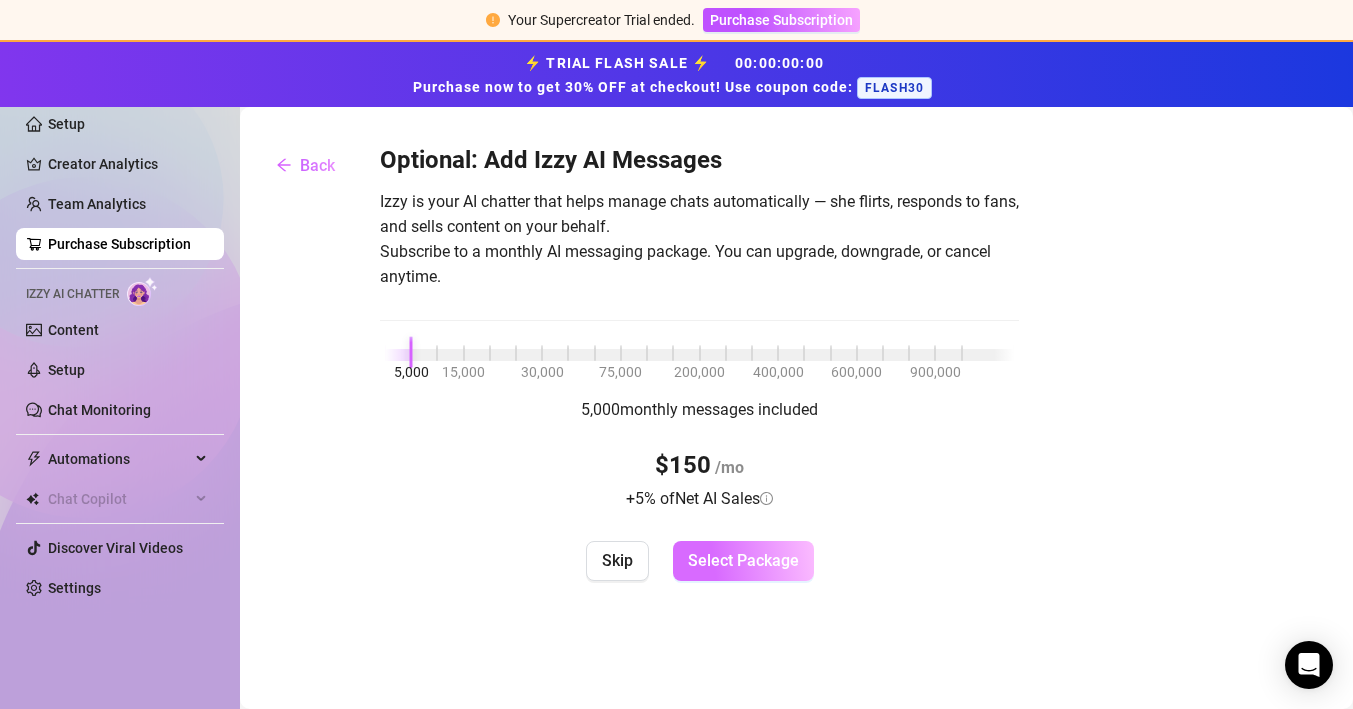 click on "Select Package" at bounding box center [743, 560] 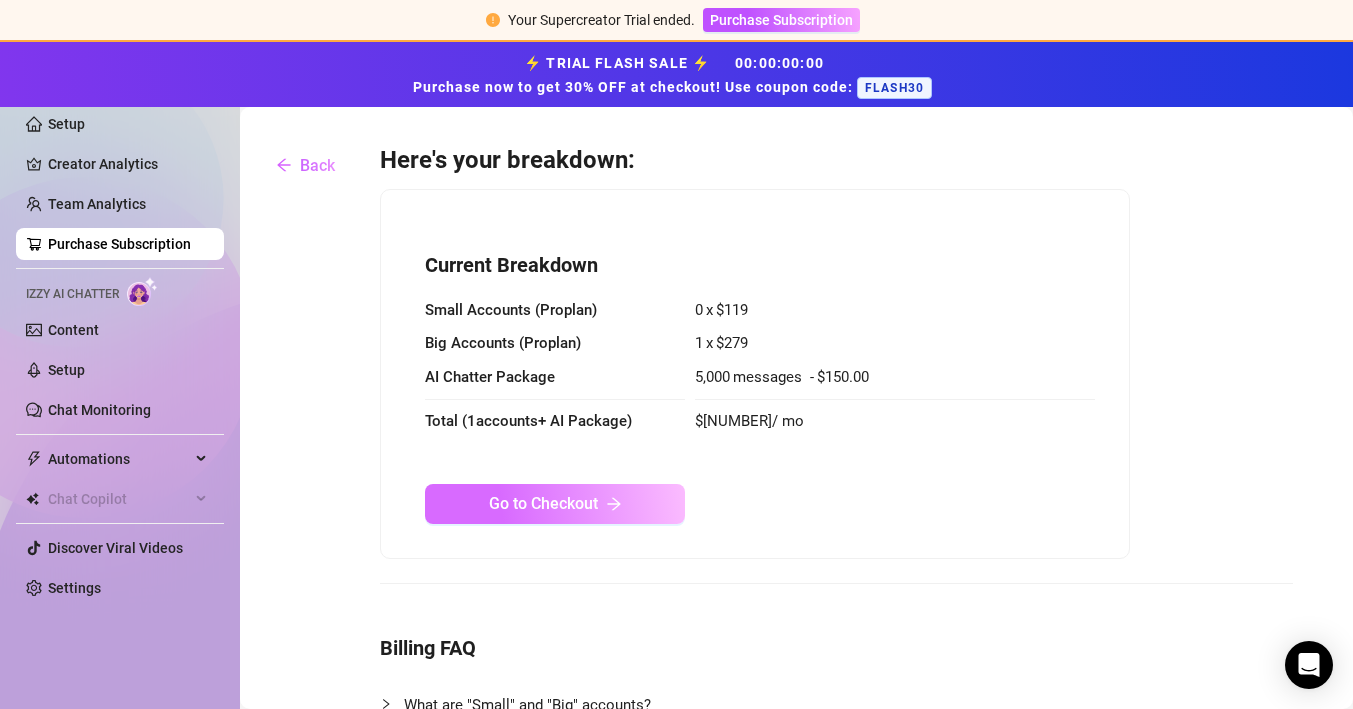 click on "Go to Checkout" at bounding box center [555, 504] 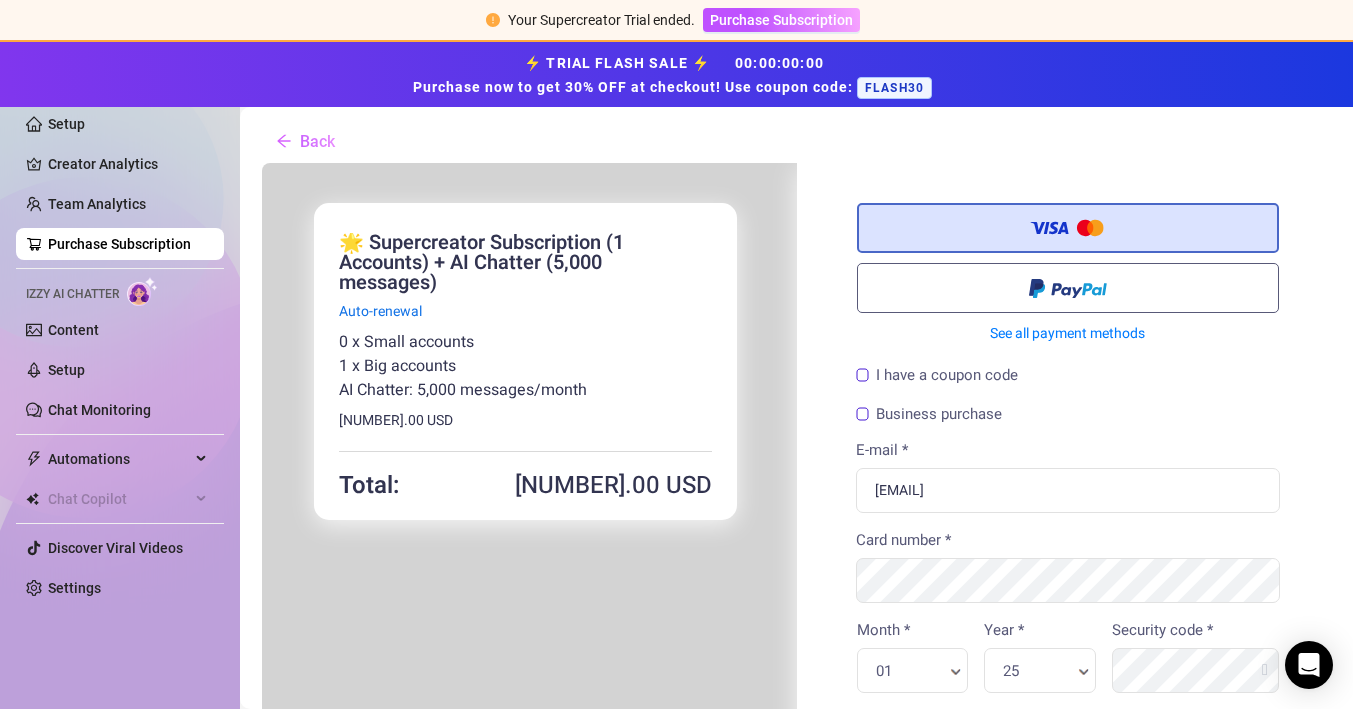 scroll, scrollTop: 34, scrollLeft: 0, axis: vertical 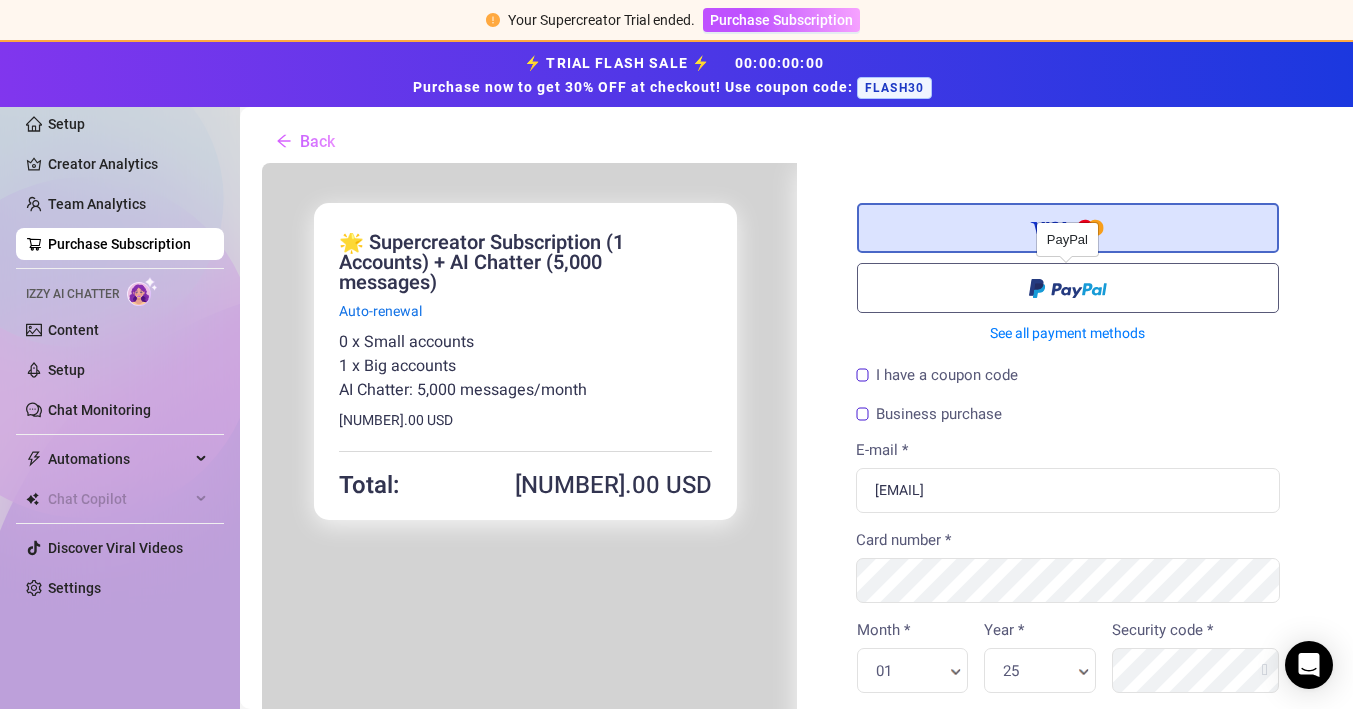 click at bounding box center [1066, 284] 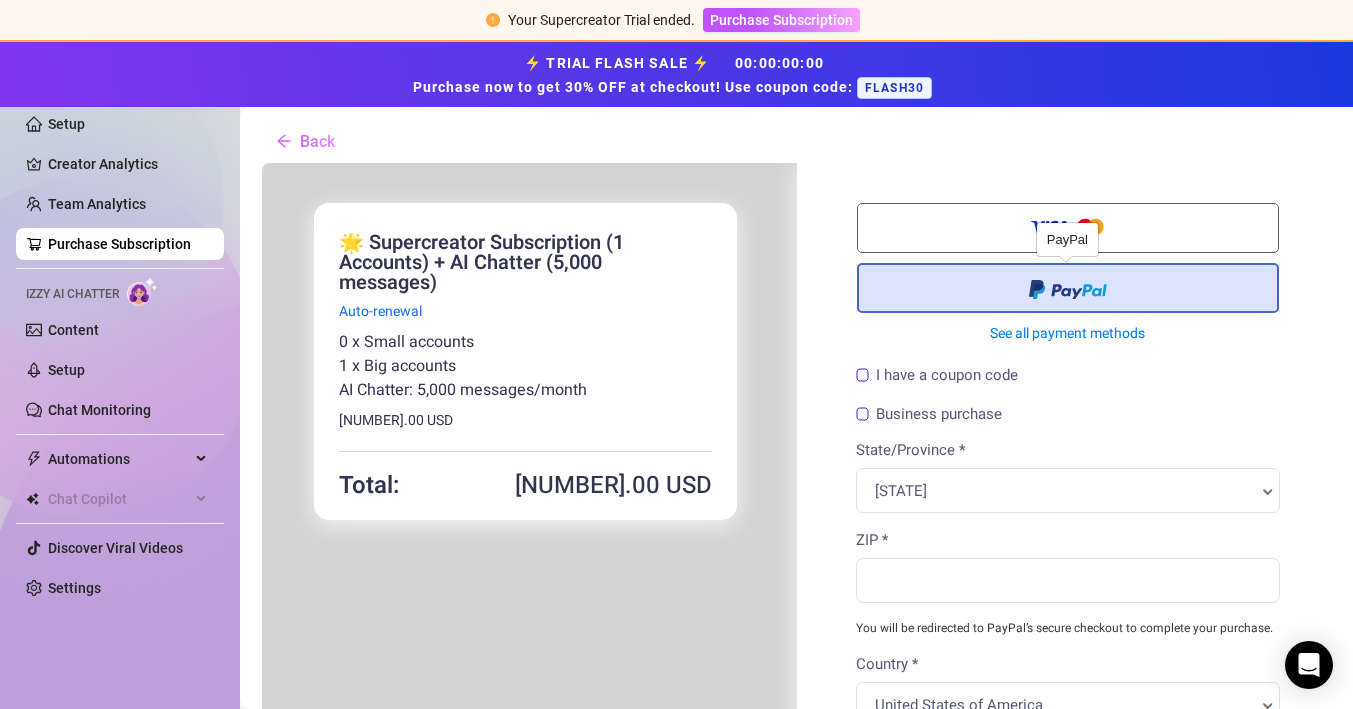 click at bounding box center (1066, 285) 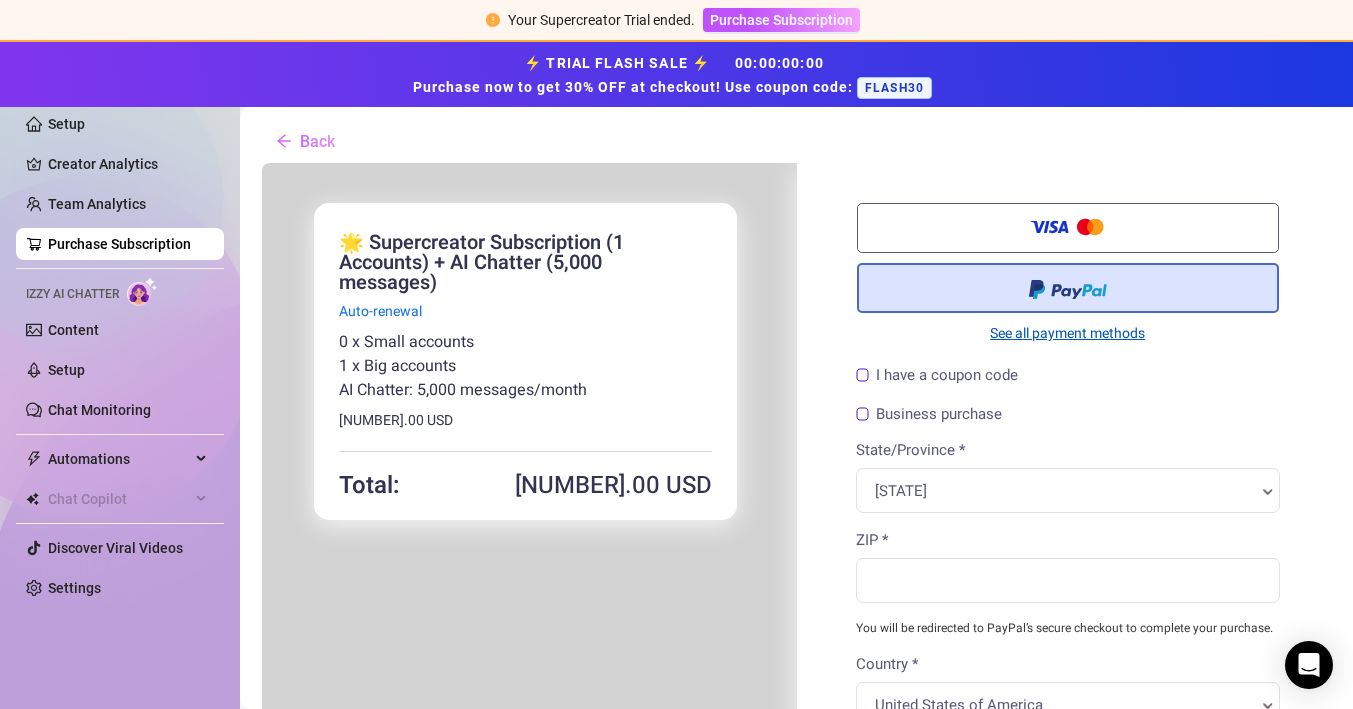 click on "See all payment methods" at bounding box center (1066, 331) 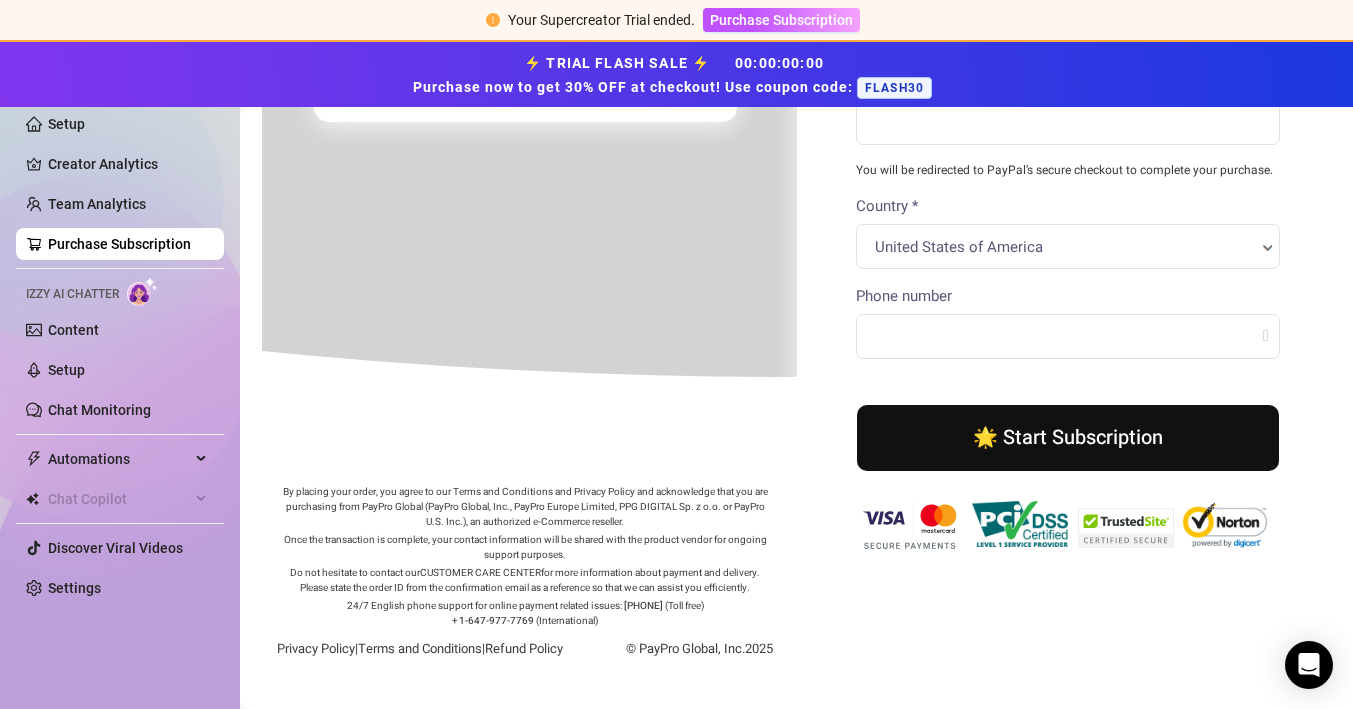 scroll, scrollTop: 0, scrollLeft: 0, axis: both 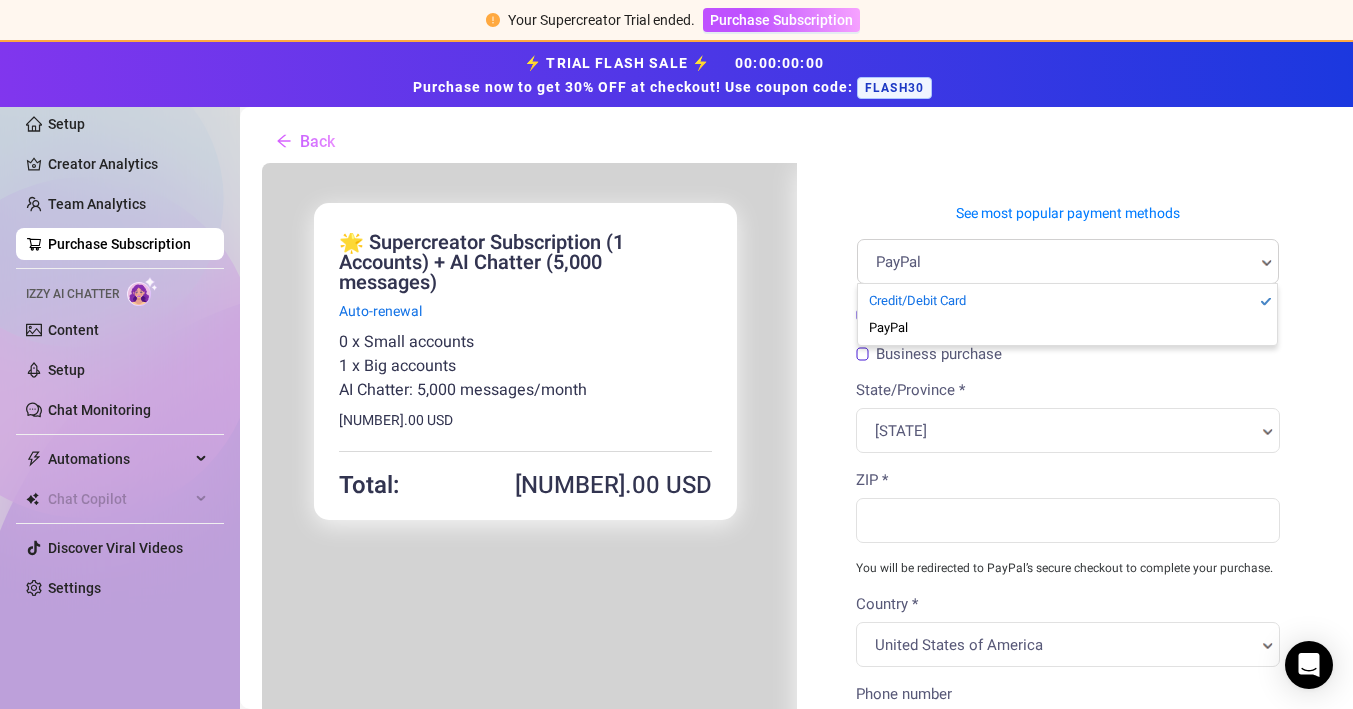 select on "1" 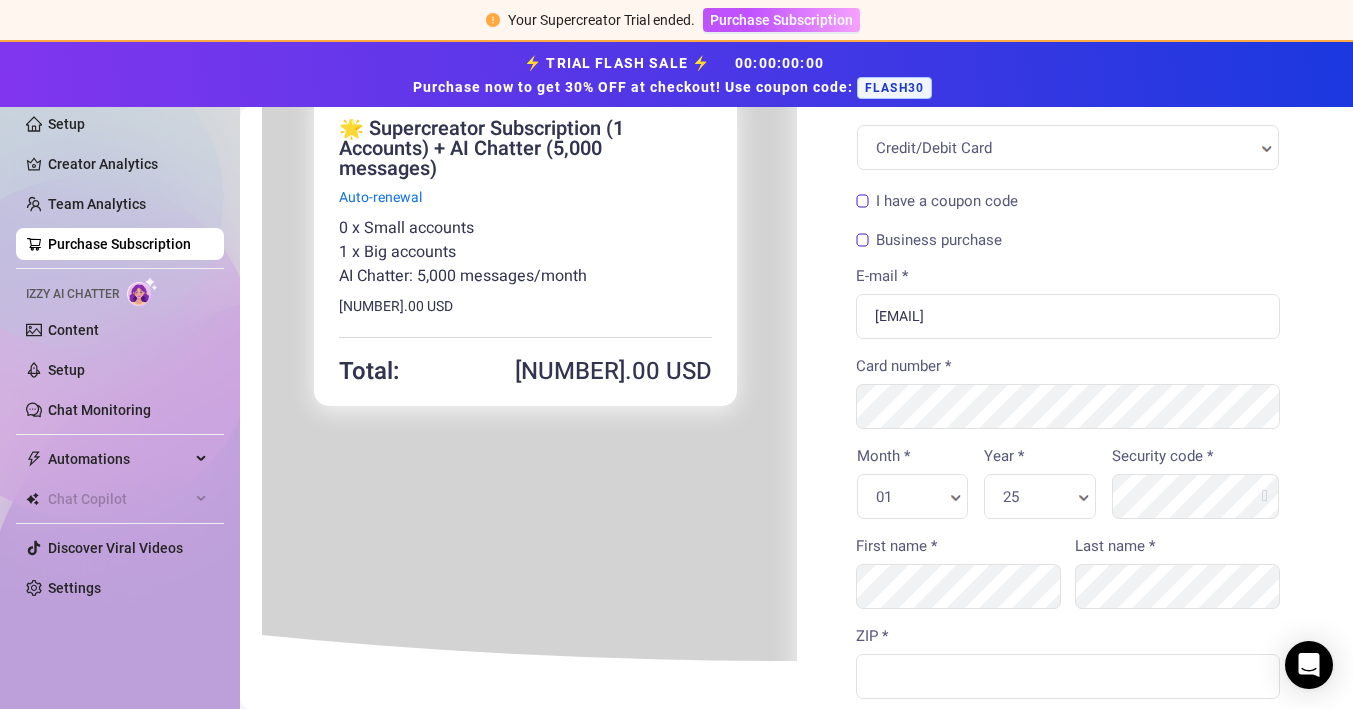 scroll, scrollTop: 115, scrollLeft: 0, axis: vertical 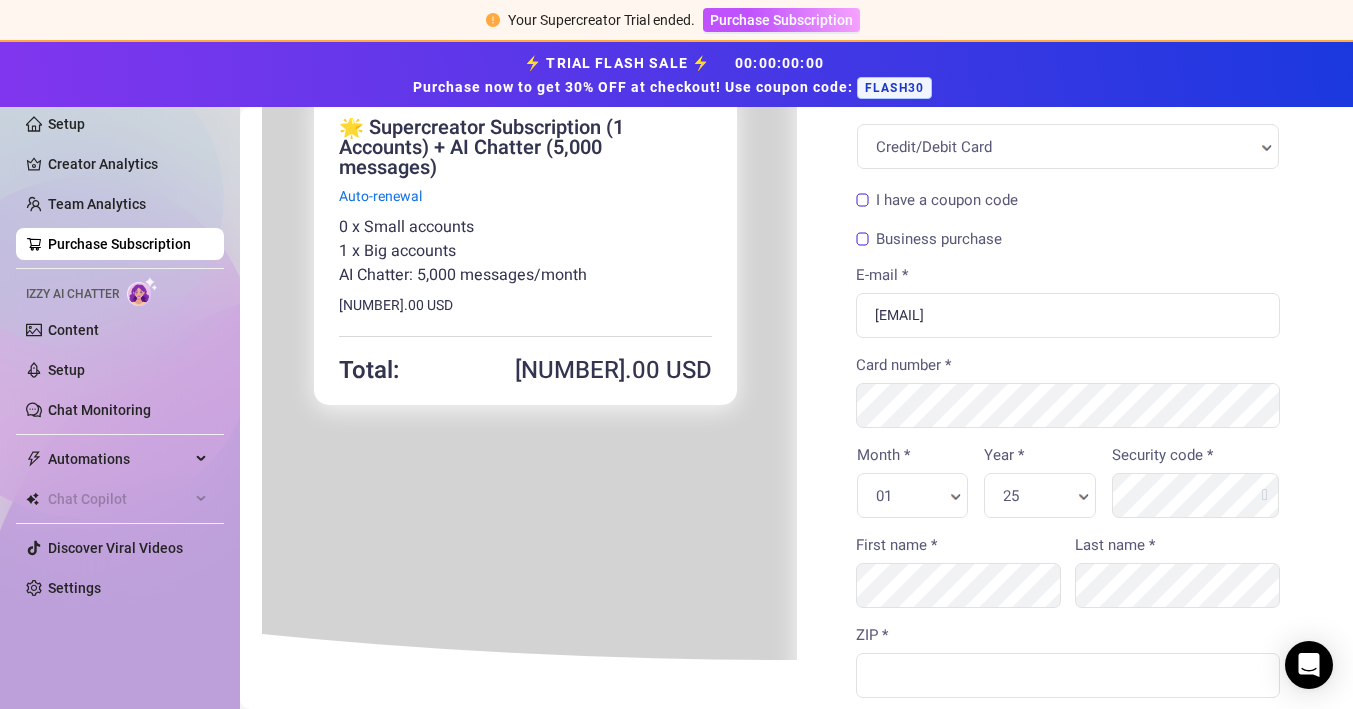 click on "I have a coupon code" at bounding box center (935, 198) 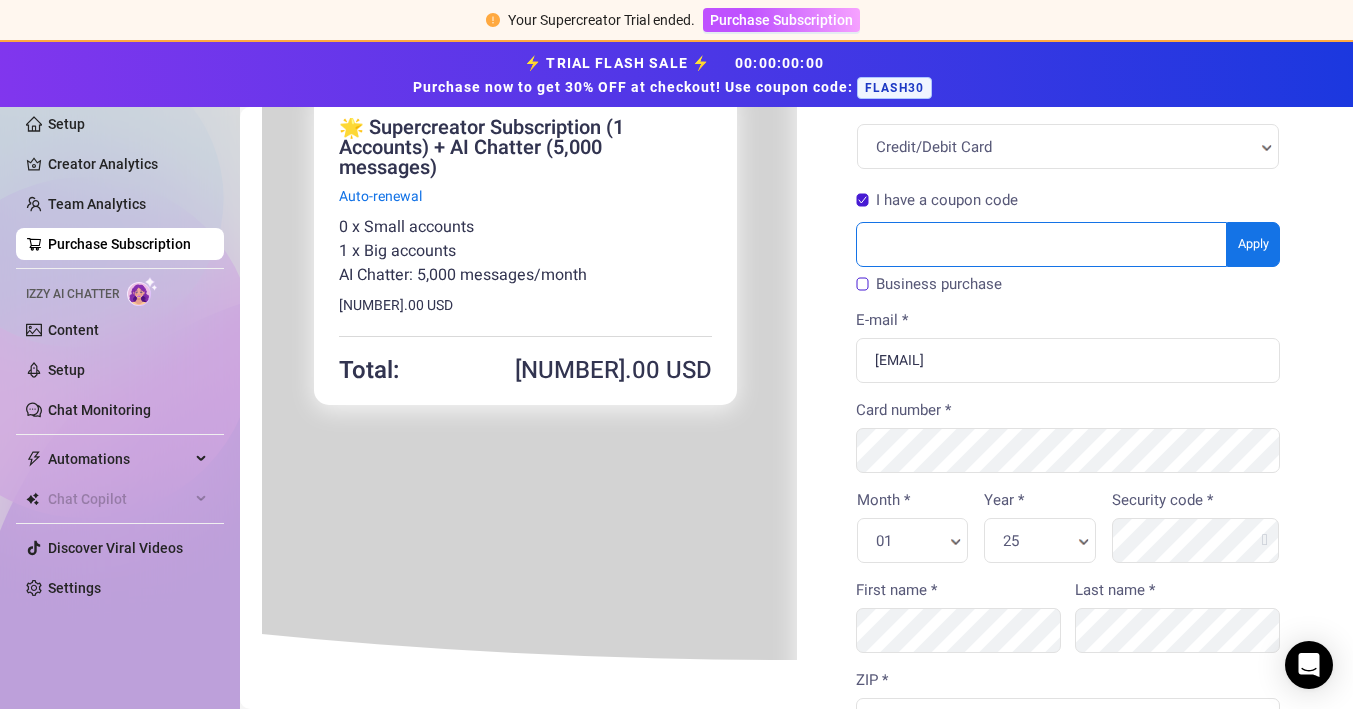 click at bounding box center (1040, 242) 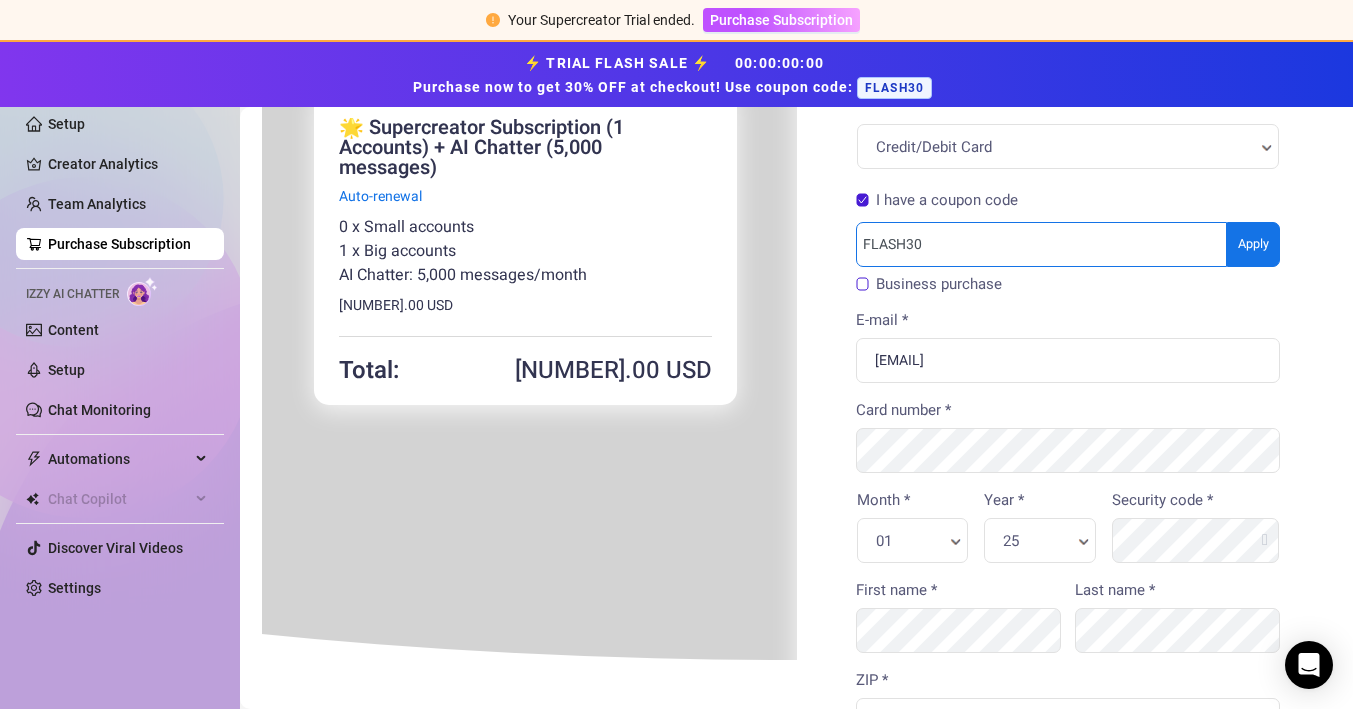 type on "FLASH30" 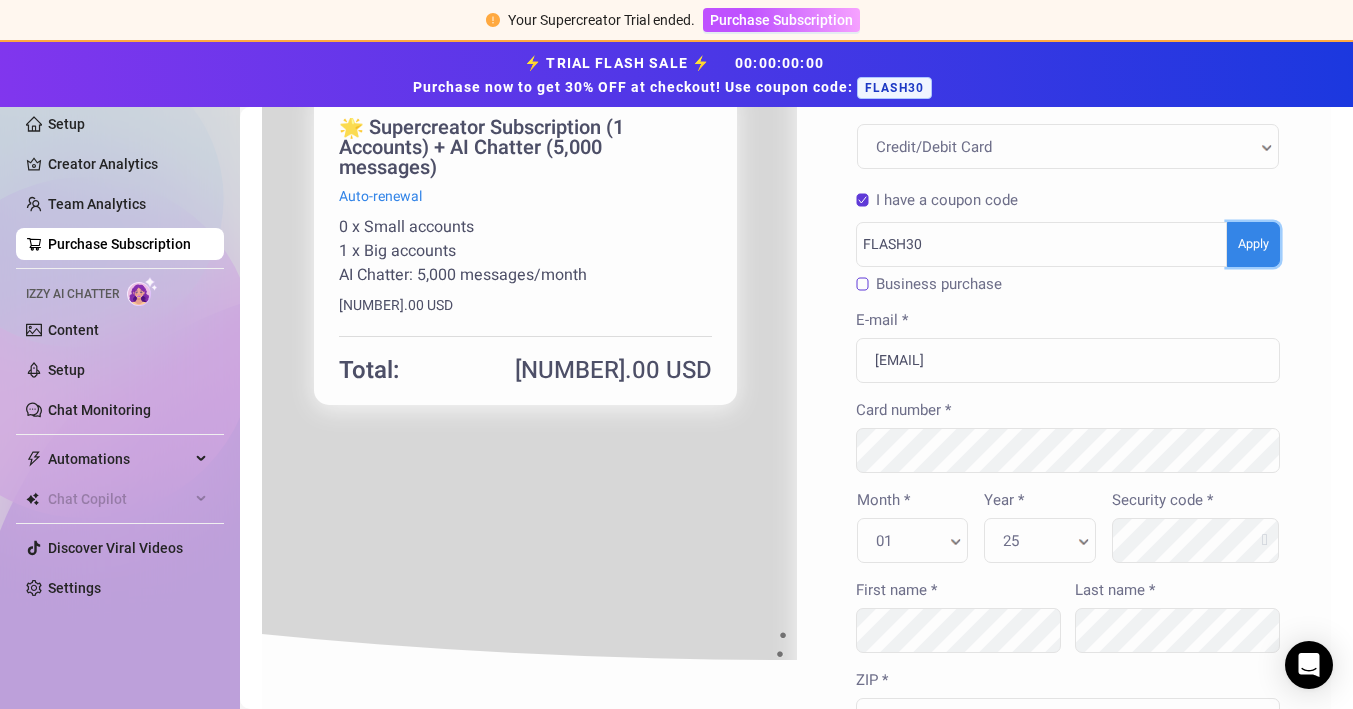 click on "You're buying
× [NUMBER]" at bounding box center (794, 654) 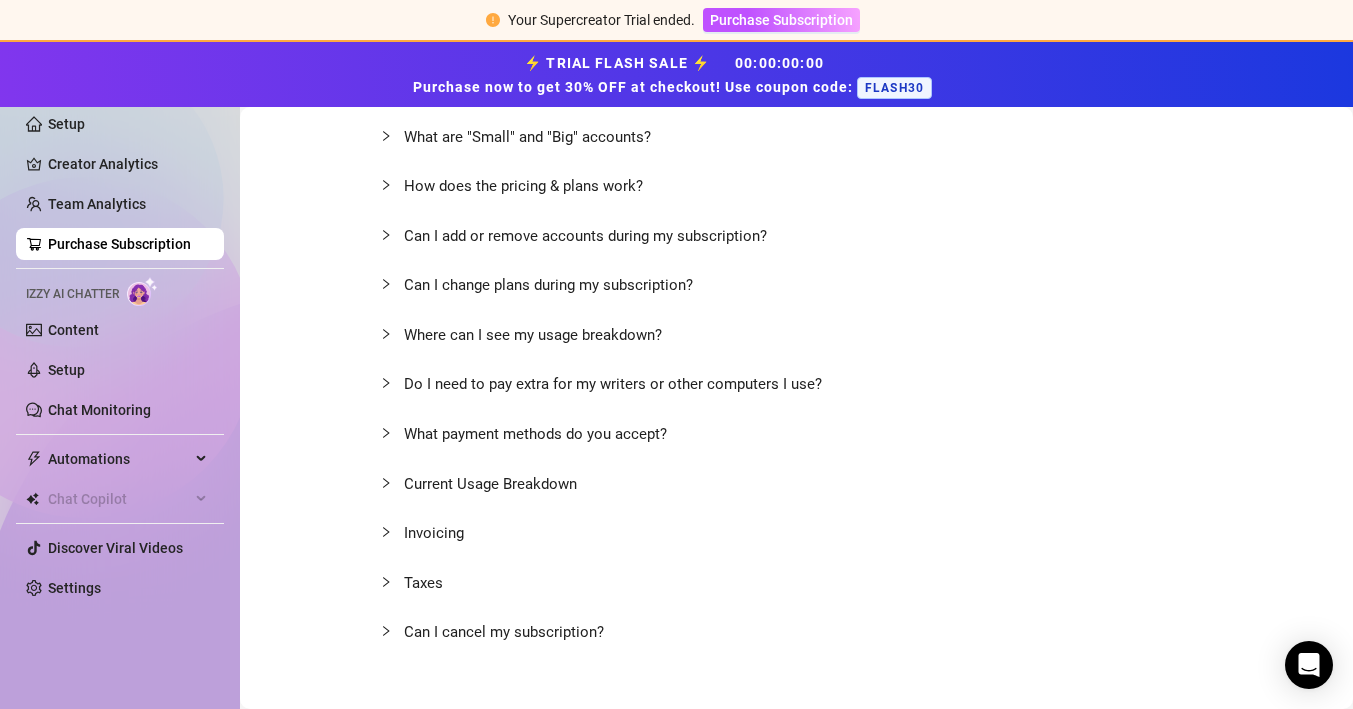 scroll, scrollTop: 1380, scrollLeft: 0, axis: vertical 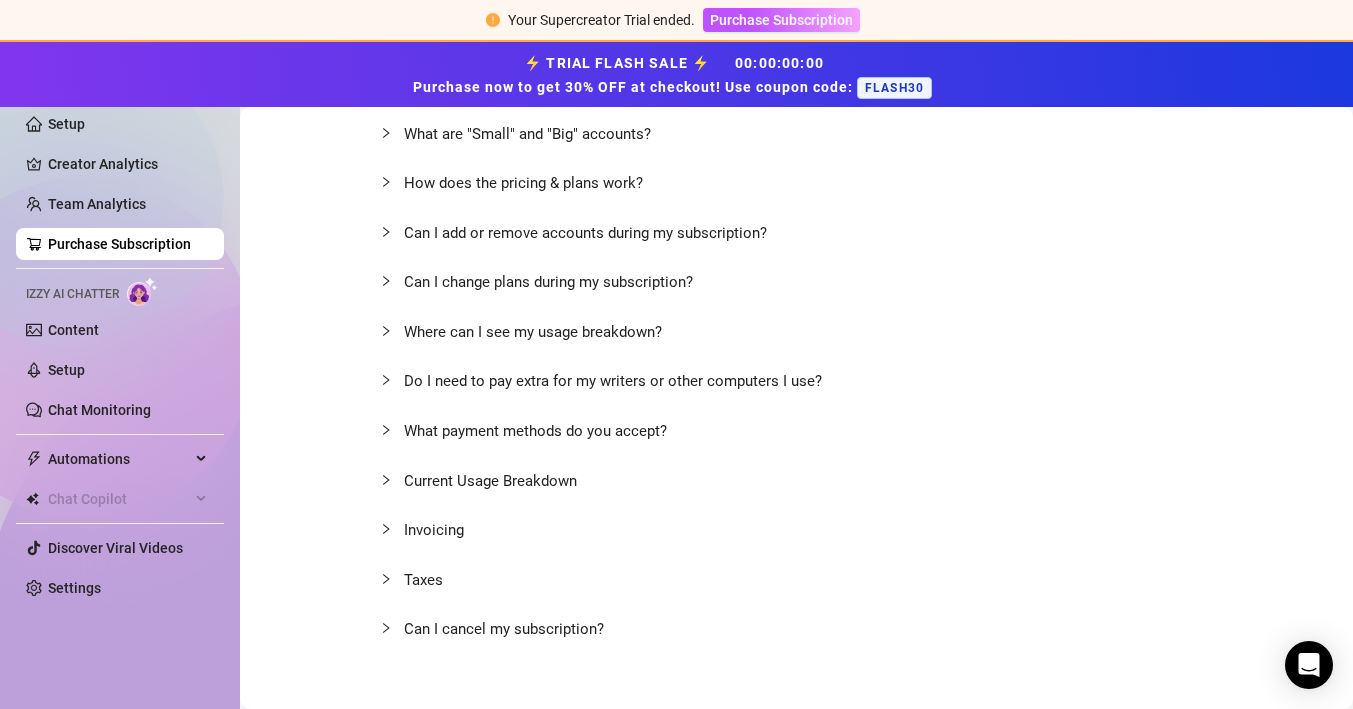 click on "Can I change plans during my subscription?" at bounding box center [548, 282] 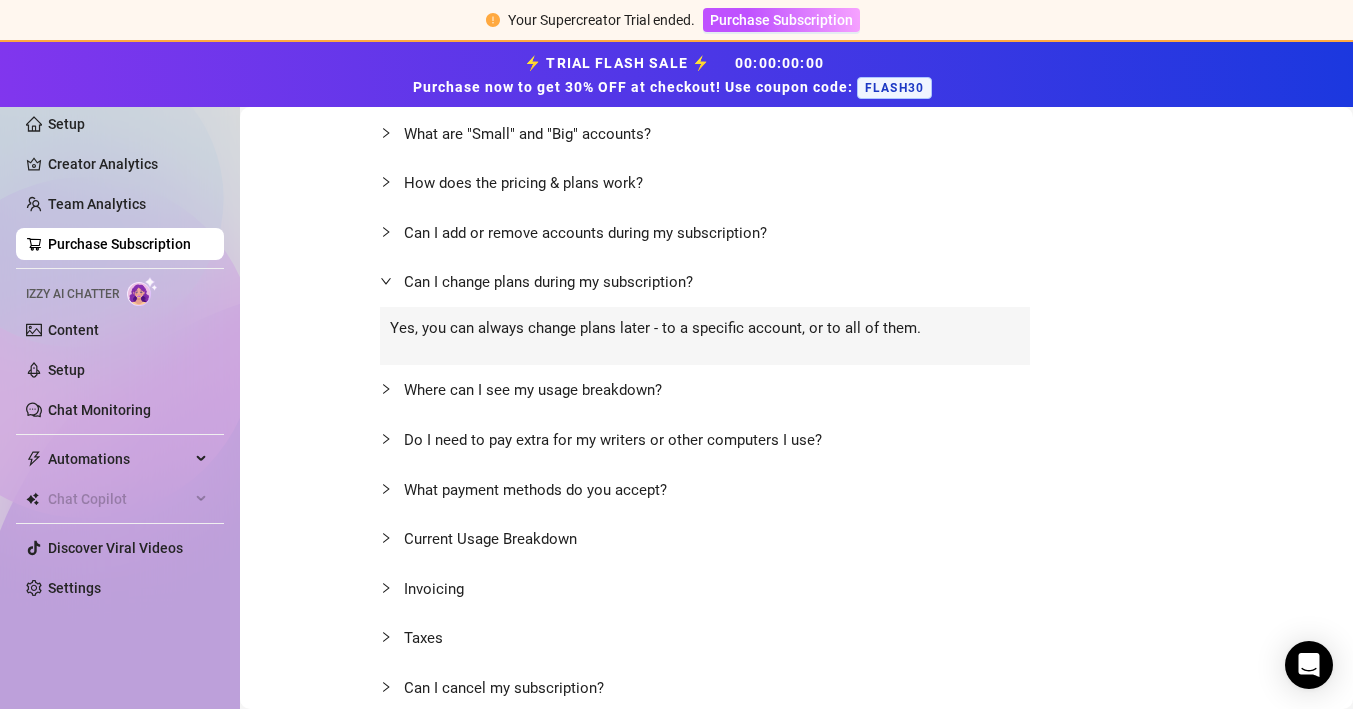 click on "Where can I see my usage breakdown?" at bounding box center [533, 390] 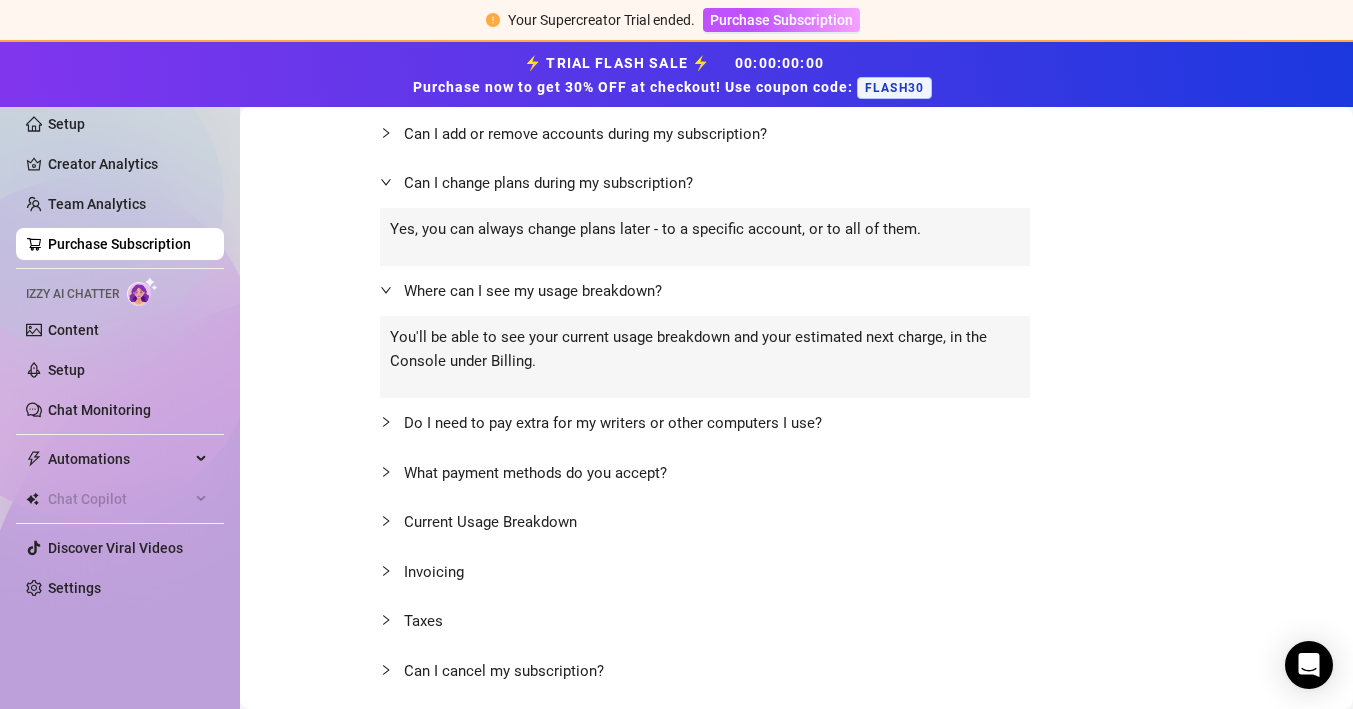 scroll, scrollTop: 1521, scrollLeft: 0, axis: vertical 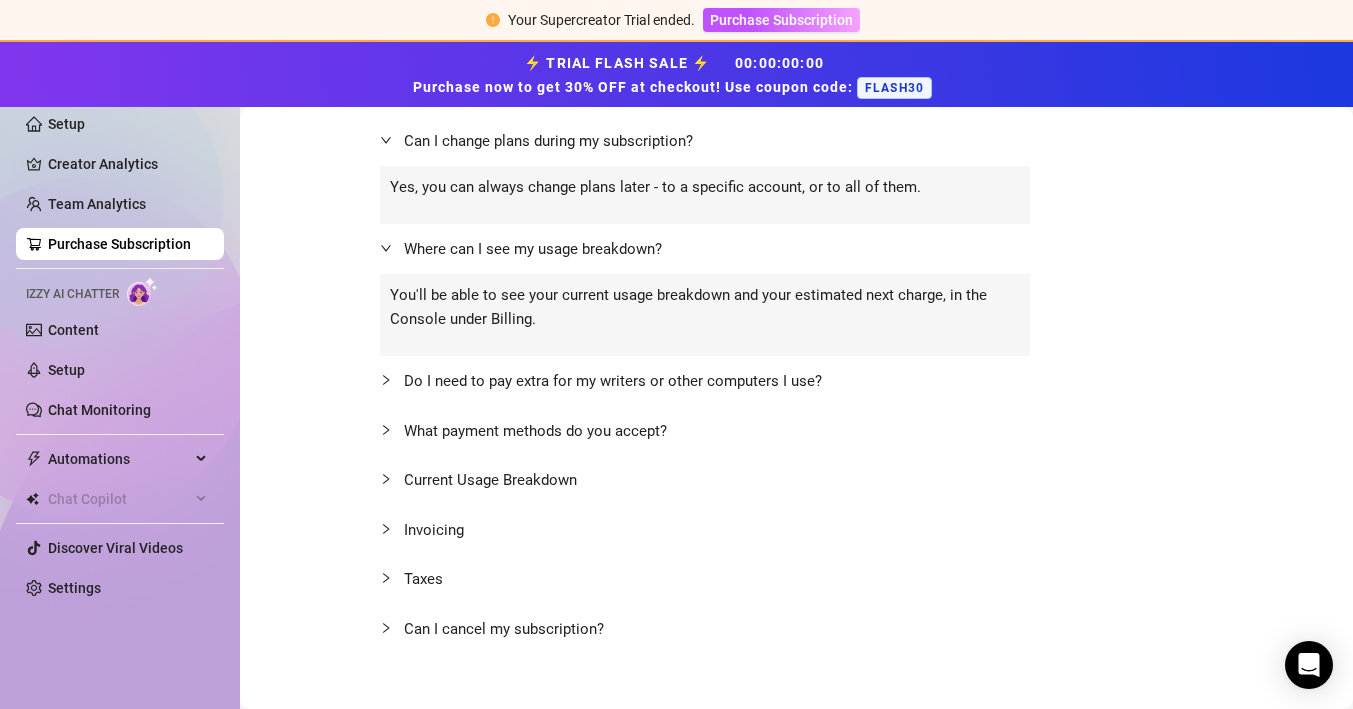 click on "Can I cancel my subscription?" at bounding box center [709, 629] 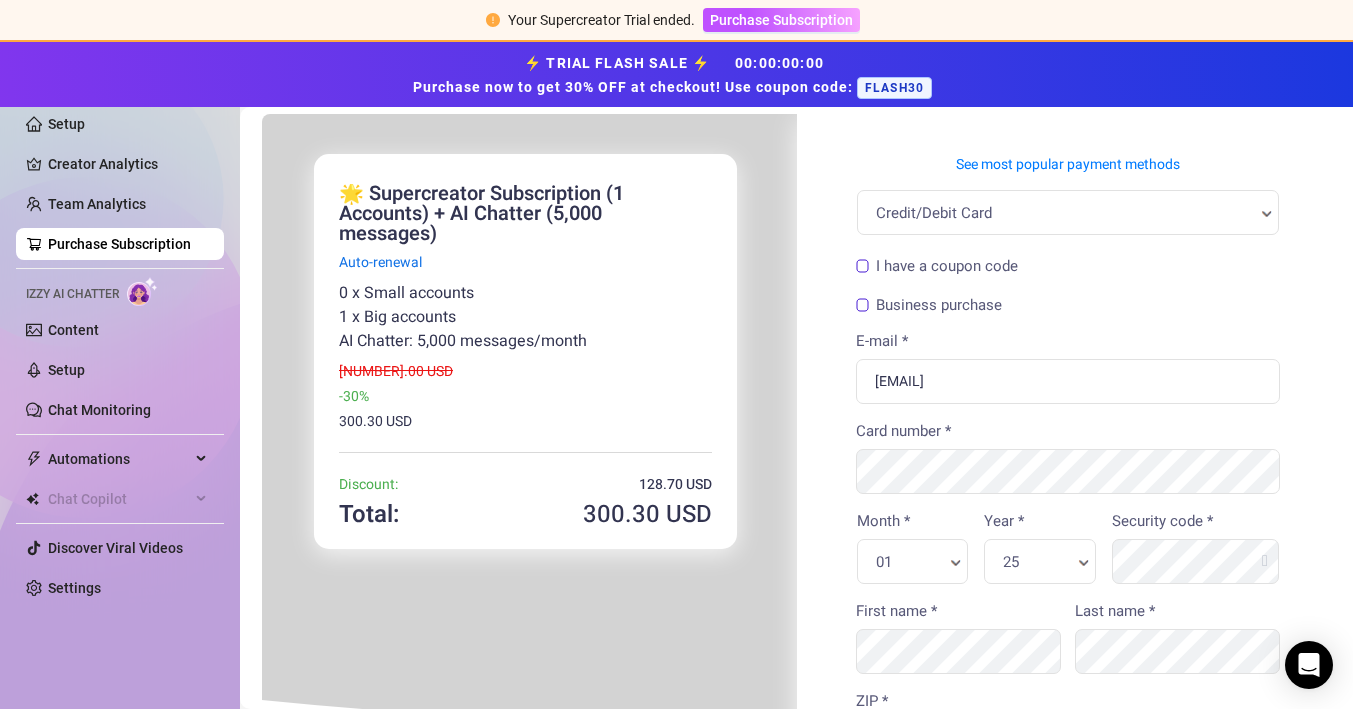 scroll, scrollTop: 46, scrollLeft: 0, axis: vertical 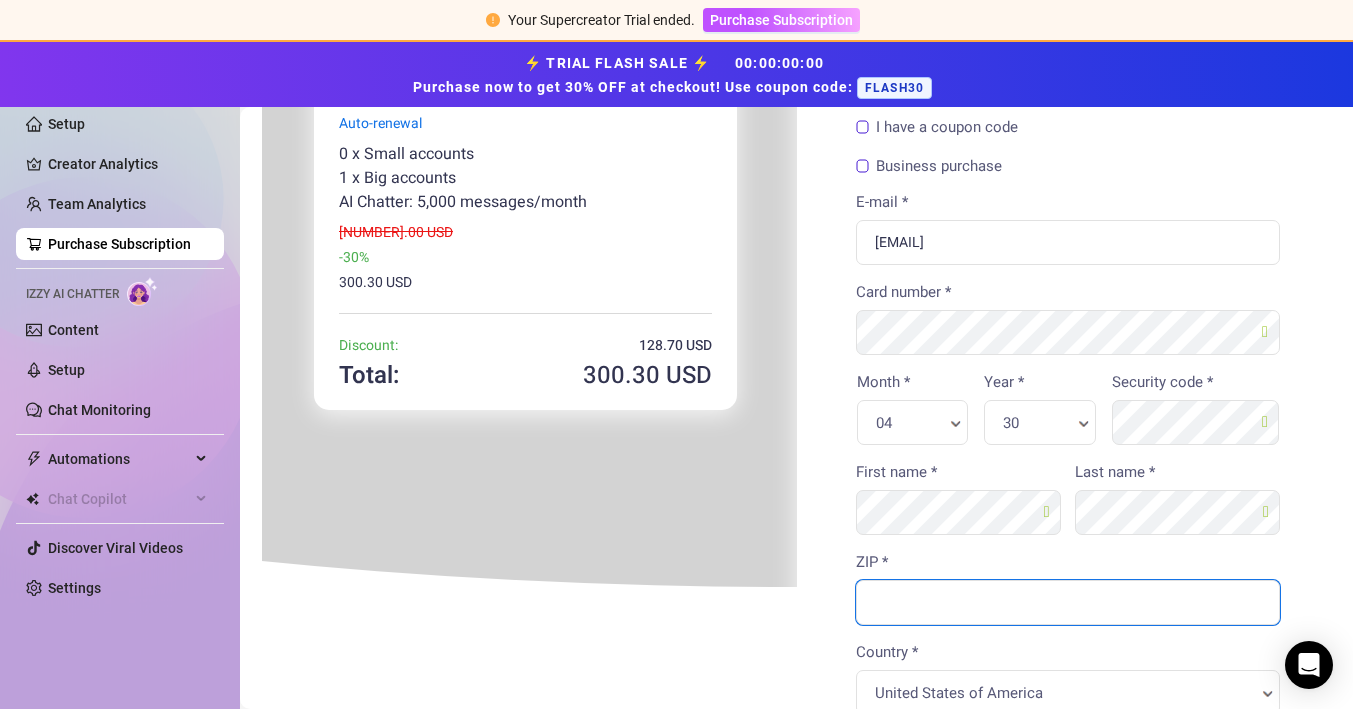 click on "ZIP *" at bounding box center [1066, 600] 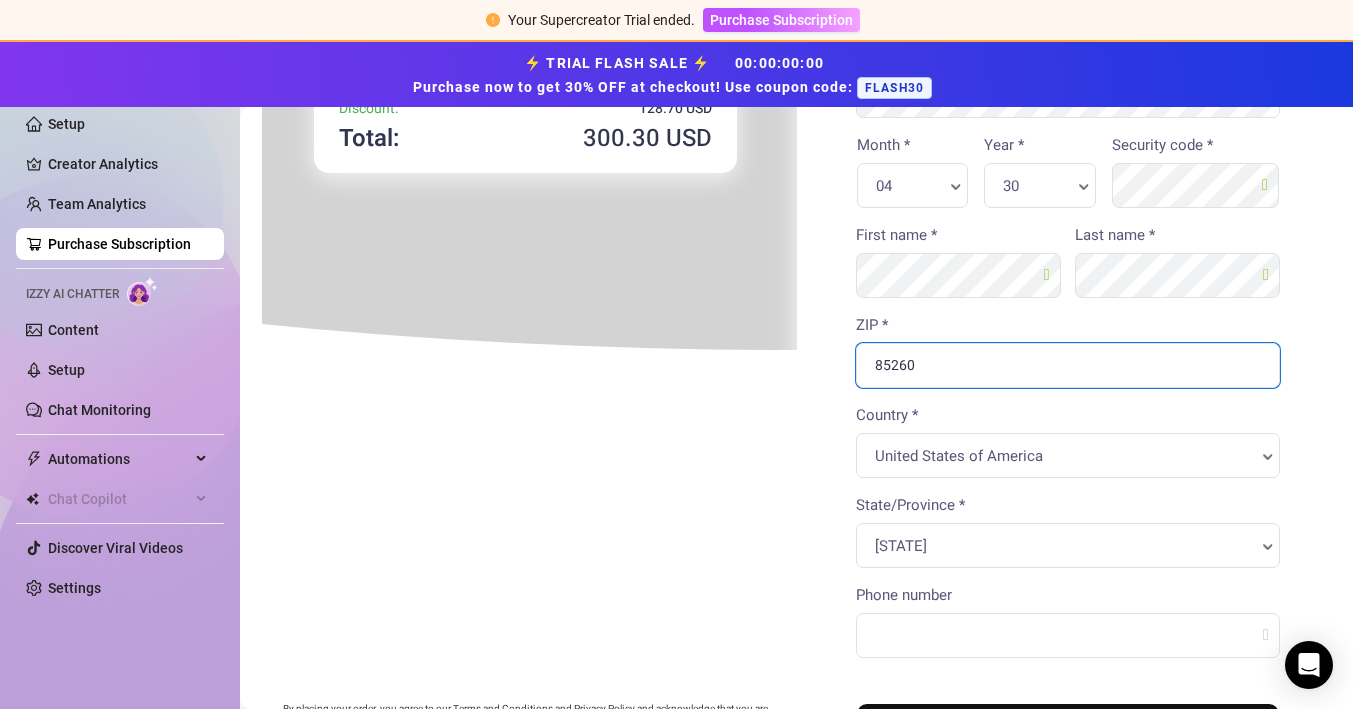 scroll, scrollTop: 457, scrollLeft: 0, axis: vertical 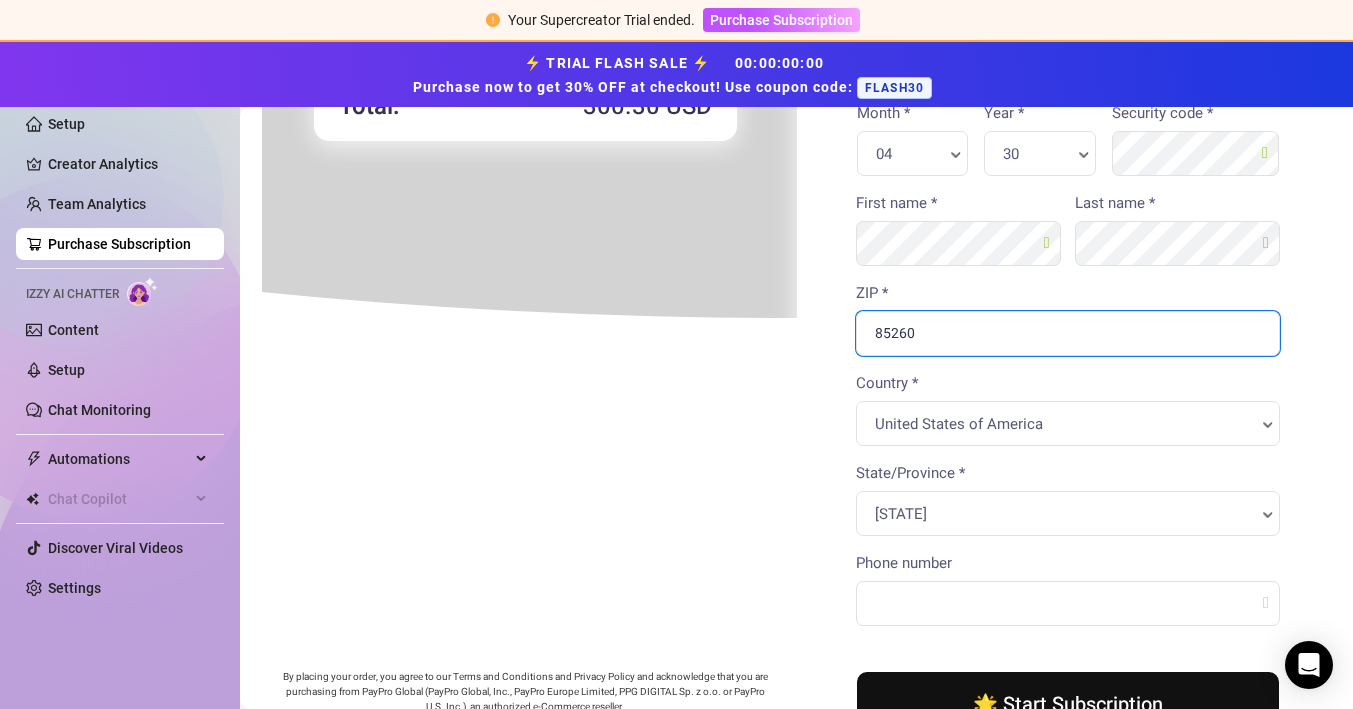 type on "85260" 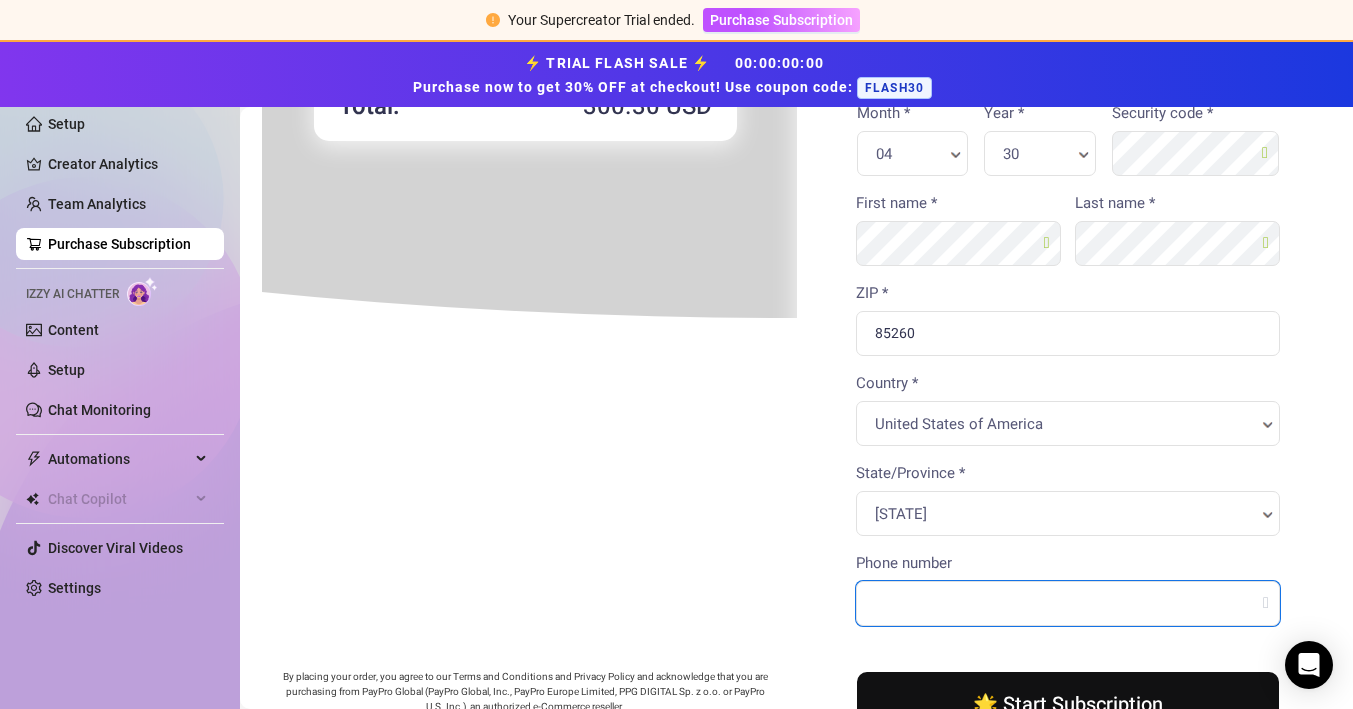 click on "You're buying
× [NUMBER]" at bounding box center [794, 289] 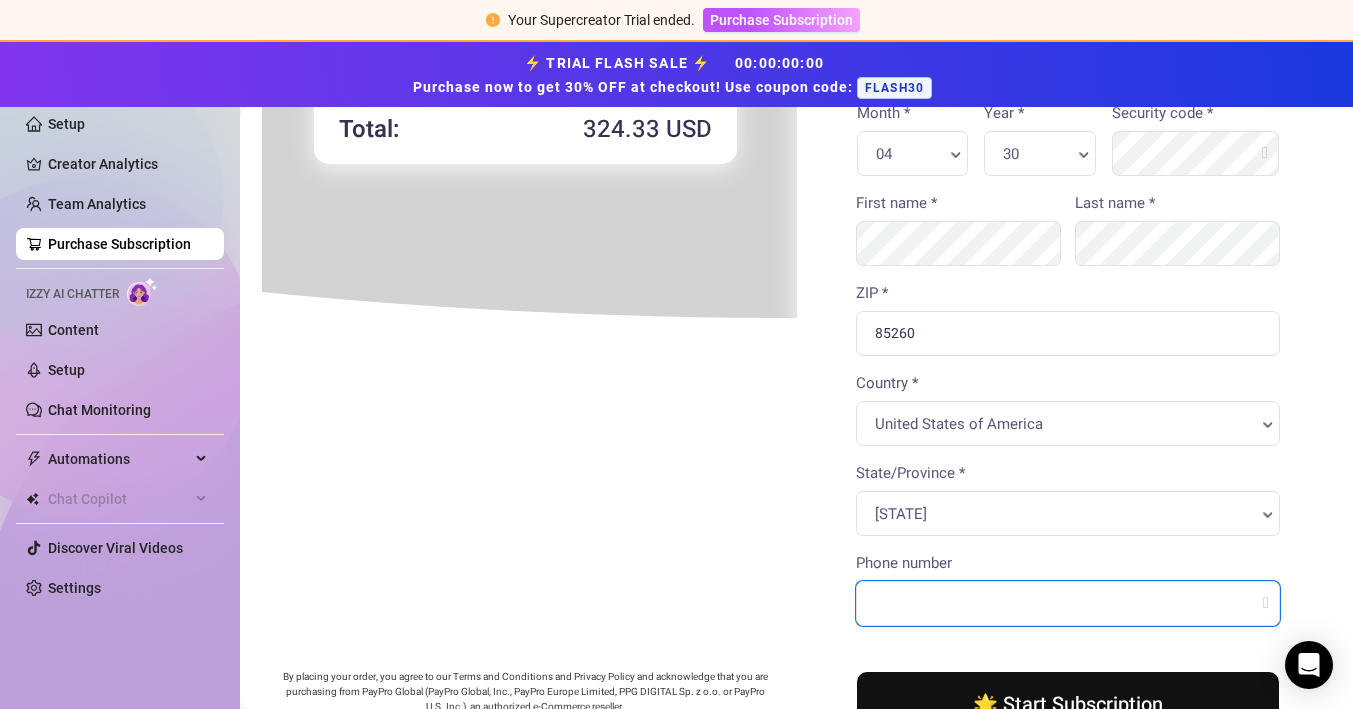 click on "Phone number" at bounding box center (1066, 601) 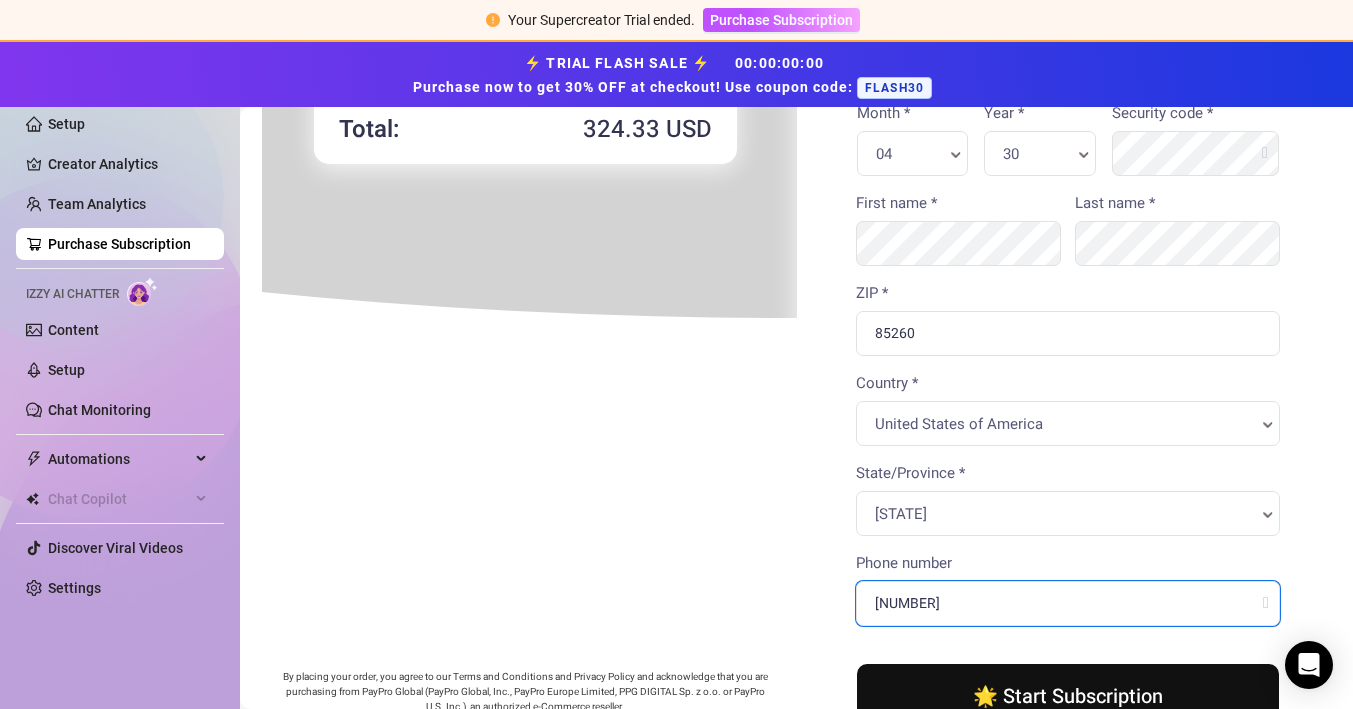 type on "[NUMBER]" 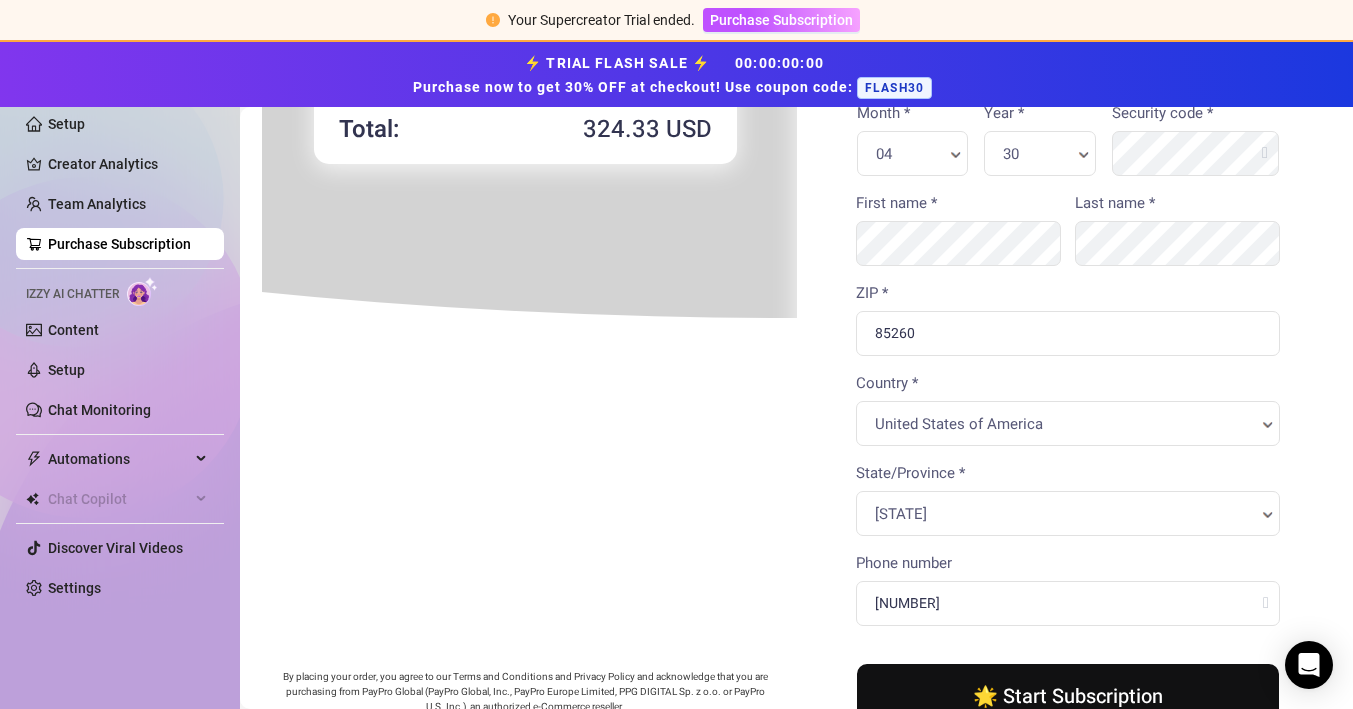 click on "🌟 Start Subscription" at bounding box center (1066, 695) 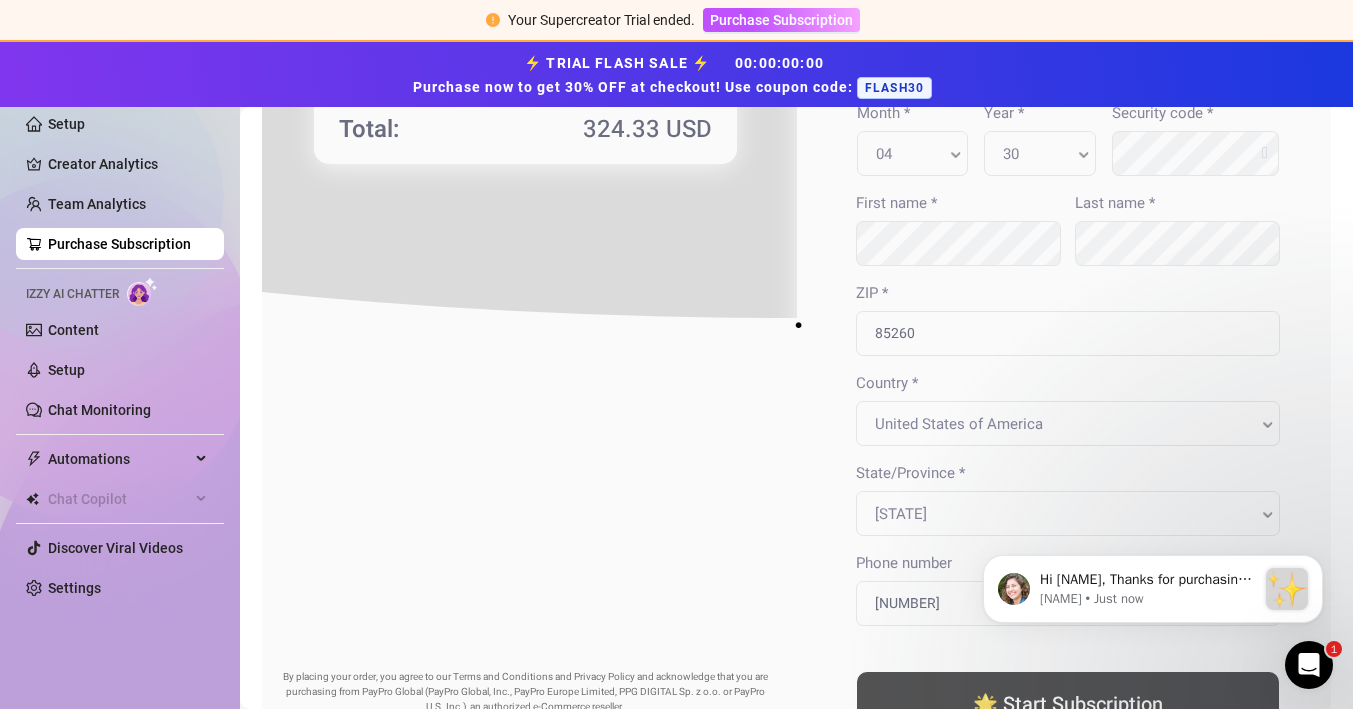 scroll, scrollTop: 0, scrollLeft: 0, axis: both 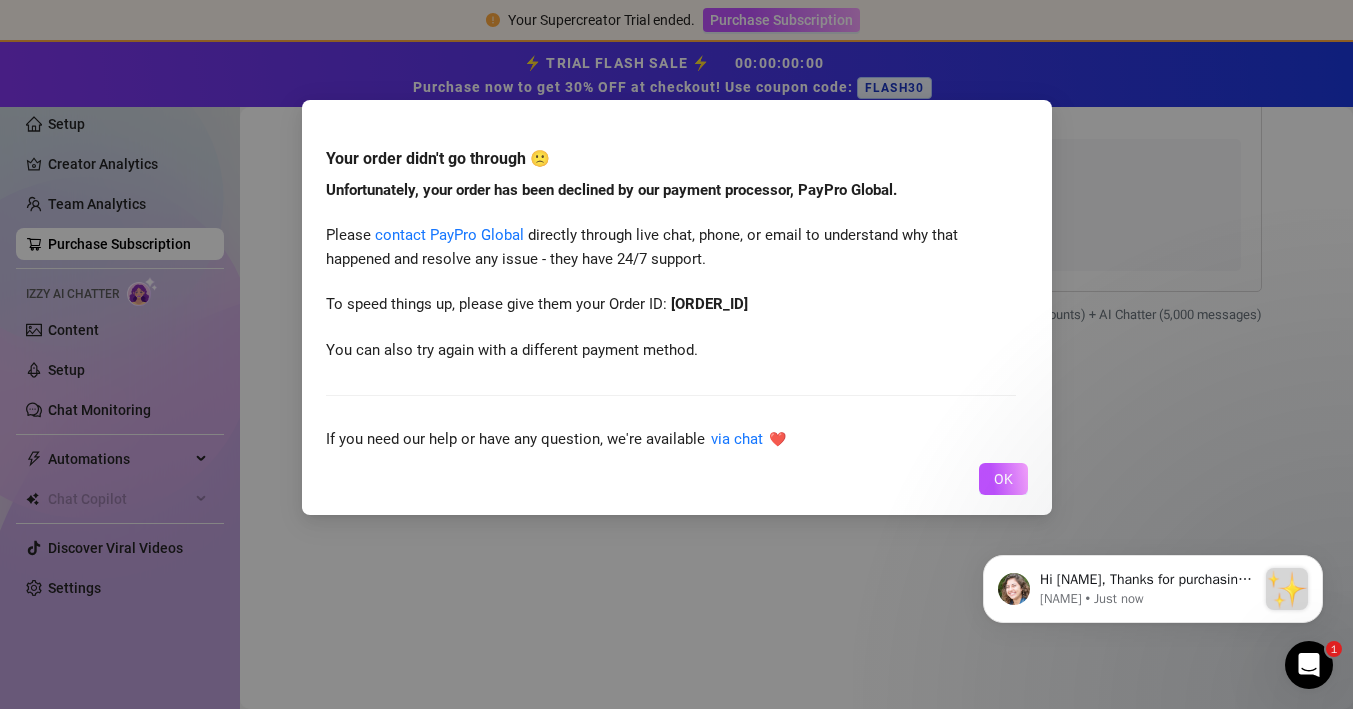 click on "Hi [USERNAME], Thanks for purchasing Supercreator! :sparkles: Your order is now under review by our payment processor, PayPro Global. Just to clarify, that doesn’t mean anything is wrong - it’s just an extra safety precaution our payment processor takes. If your account is not activated within the next 5 minutes, please check your inbox ([EMAIL]) for messages from PayPro Global - they will probably reach out to verify some details. If you need any assistance or you encounter any delays, we recommend to contact PayPro Global directly through live chat, phone, or email to resolve any issue - they have 24/7 support. To speed things things up, please give them your Order ID: [ORDER_ID] If you're feeling unsure about what to do next or if you need any further assistance, just drop us a message here, and we'll be happy to help you out! We're here to support you every step of the way. ⭐️ [USERNAME] • Just now" at bounding box center [1153, 498] 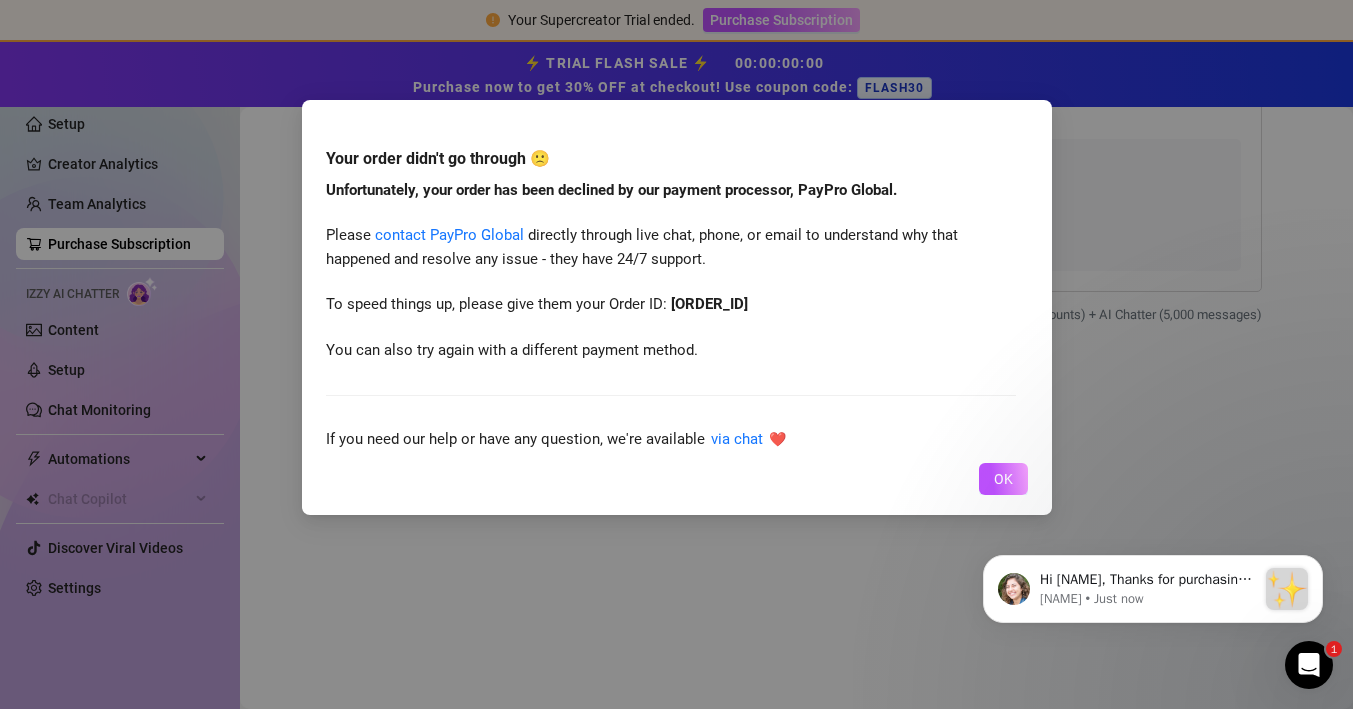 click on "Hi [USERNAME], Thanks for purchasing Supercreator! :sparkles: Your order is now under review by our payment processor, PayPro Global. Just to clarify, that doesn’t mean anything is wrong - it’s just an extra safety precaution our payment processor takes. If your account is not activated within the next 5 minutes, please check your inbox ([EMAIL]) for messages from PayPro Global - they will probably reach out to verify some details. If you need any assistance or you encounter any delays, we recommend to contact PayPro Global directly through live chat, phone, or email to resolve any issue - they have 24/7 support. To speed things things up, please give them your Order ID: [ORDER_ID] If you're feeling unsure about what to do next or if you need any further assistance, just drop us a message here, and we'll be happy to help you out! We're here to support you every step of the way. ⭐️ [USERNAME] • Just now" at bounding box center [1153, 498] 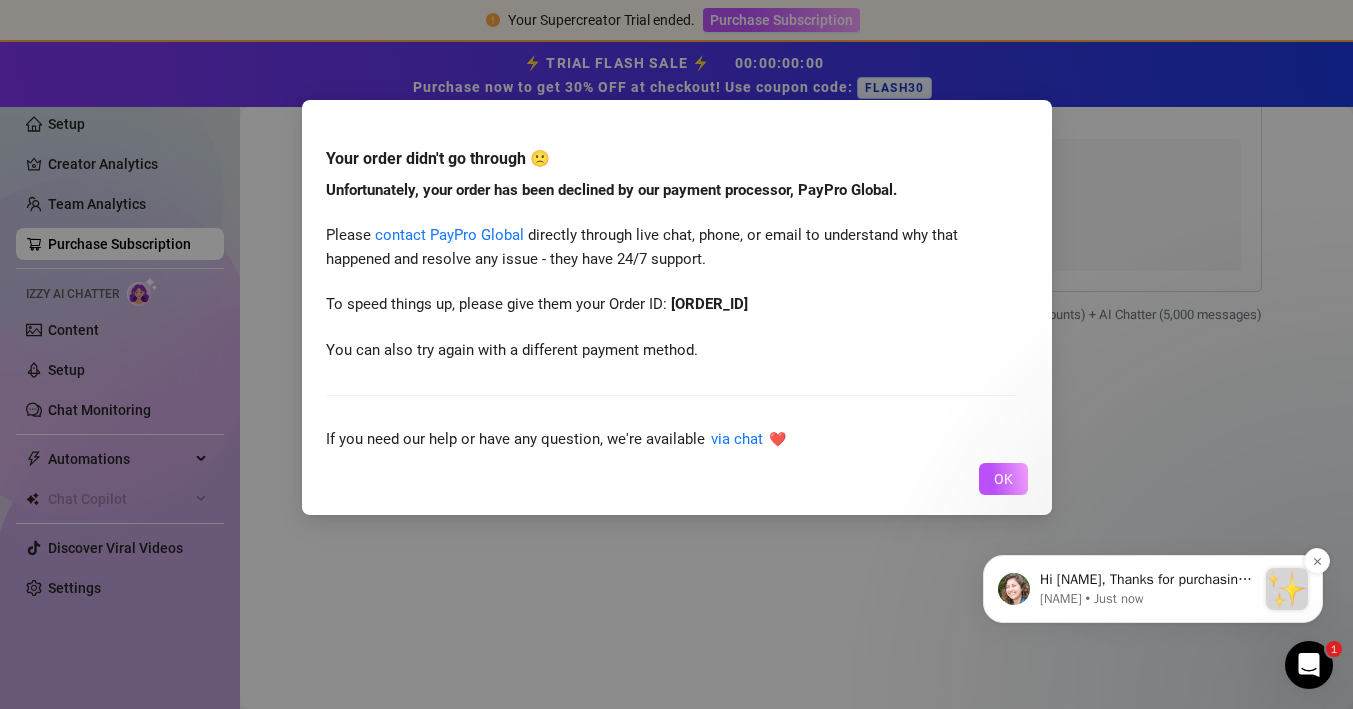 click on "Hi [NAME],   Thanks for purchasing Supercreator!  :sparkles: Your order is now under review by our payment processor, PayPro Global. Just to clarify, that doesn’t mean anything is wrong - it’s just an extra safety precaution our payment processor takes.  If your account is not activated within the next 5 minutes, please check your inbox ([EMAIL]) for messages from PayPro Global - they will probably reach out to verify some details. If you need any assistance or you encounter any delays, we recommend to contact PayPro Global directly through live chat, phone, or email to resolve any issue - they have 24/7 support.  To speed things up, please give them your Order ID: [ORDER_ID]   If you're feeling unsure about what to do next or if you need any further assistance, just drop us a message here, and we'll be happy to help you out! We're here to support you every step of the way. ⭐️" at bounding box center (1148, 580) 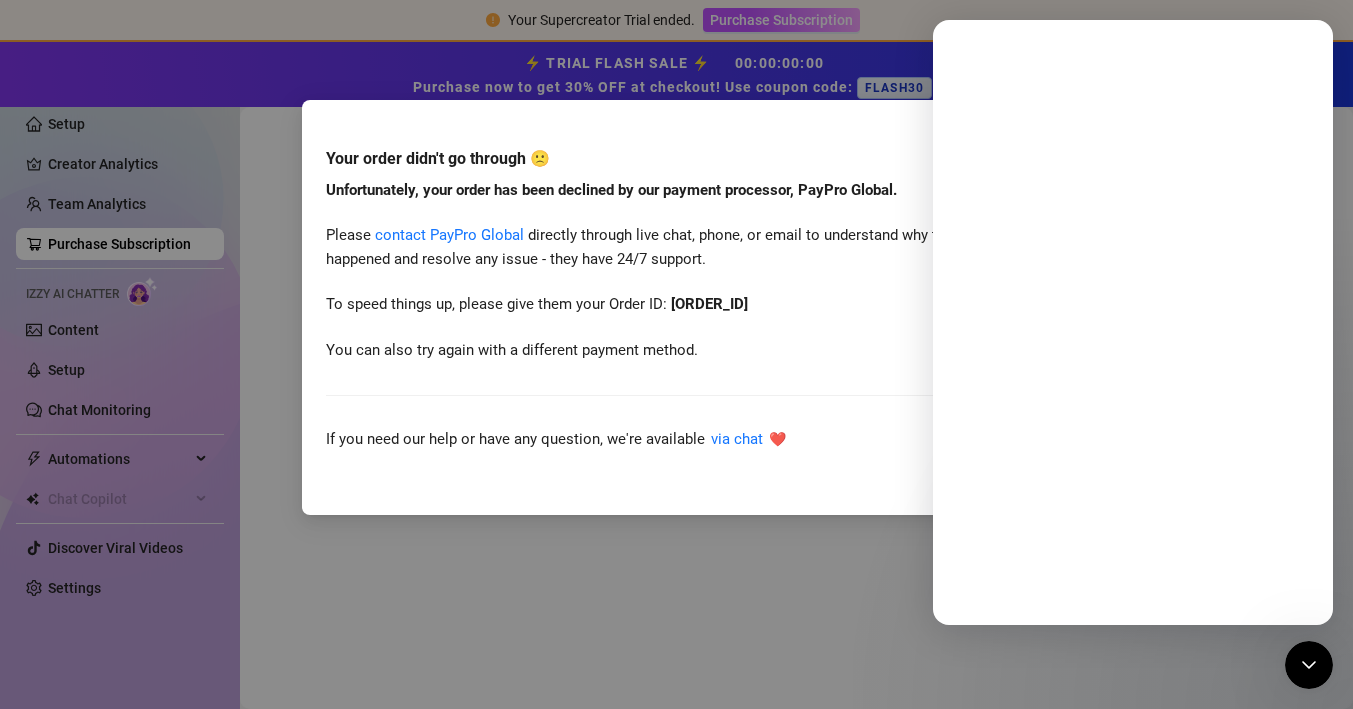 scroll, scrollTop: 0, scrollLeft: 0, axis: both 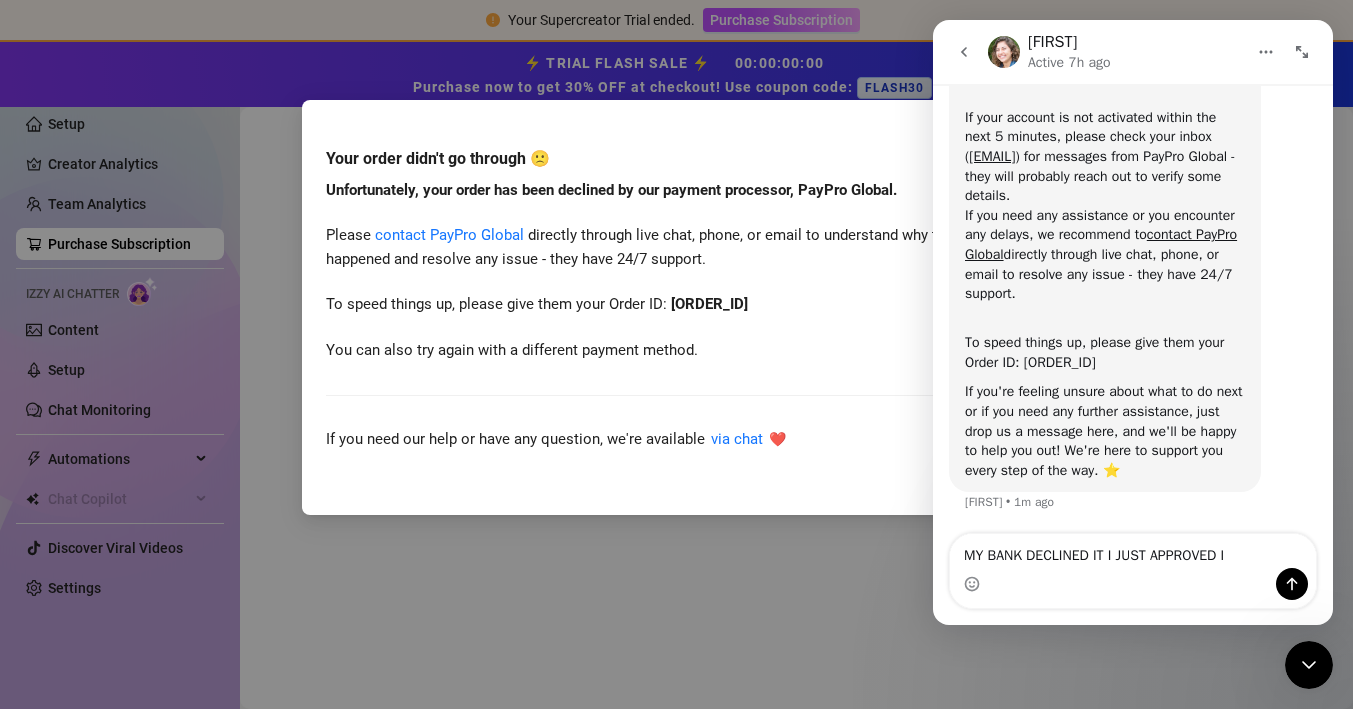 type on "MY BANK DECLINED IT I JUST APPROVED IT" 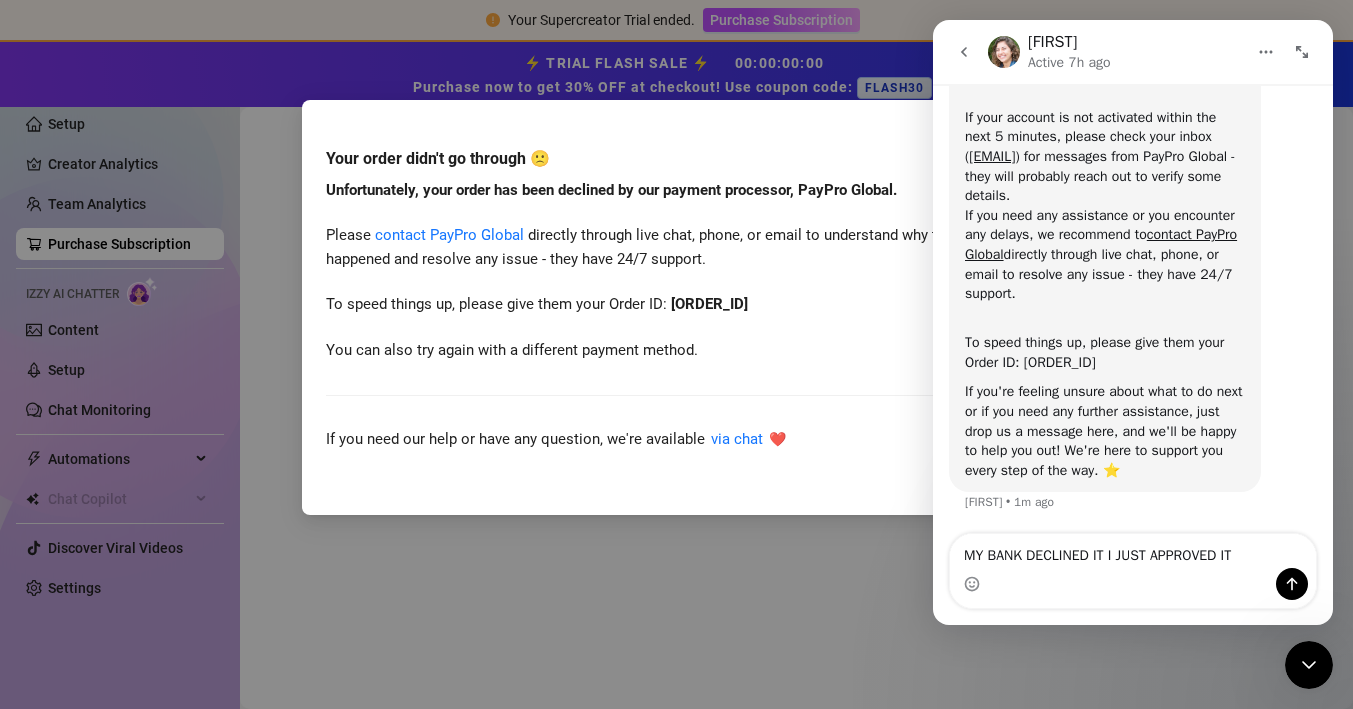 type 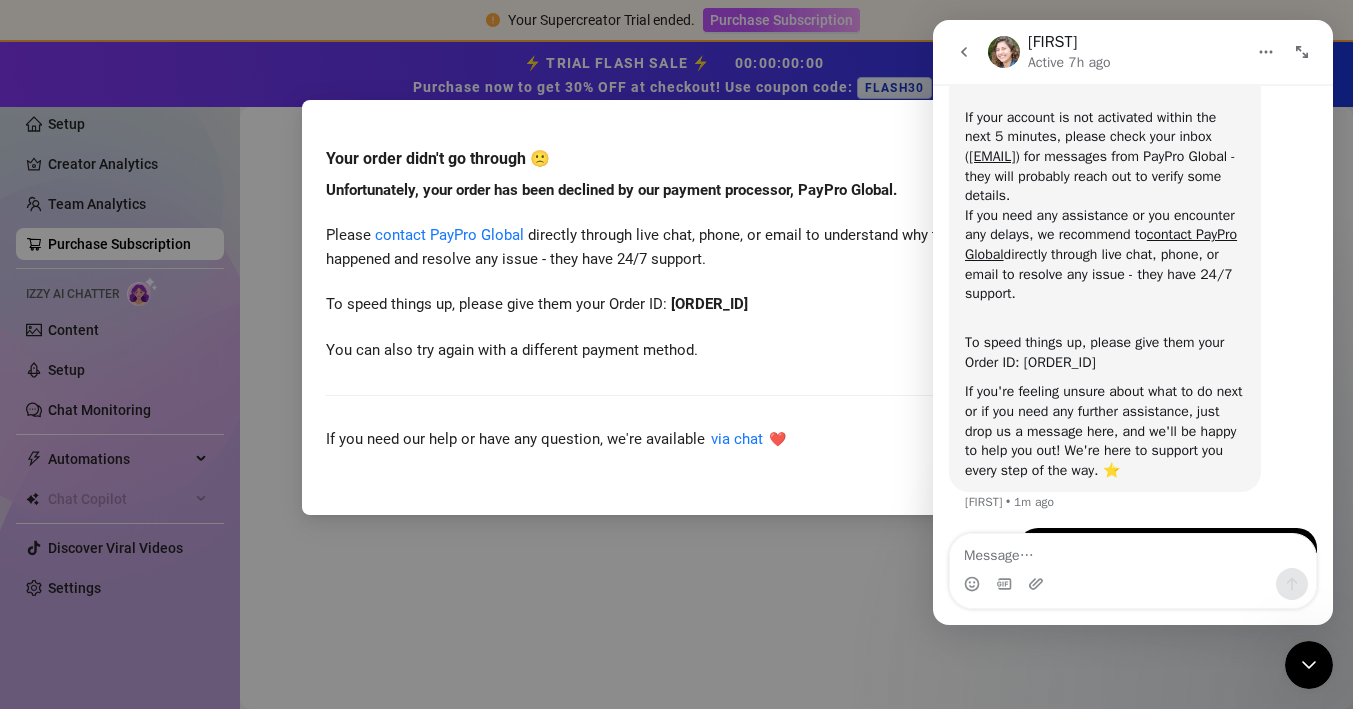 scroll, scrollTop: 370, scrollLeft: 0, axis: vertical 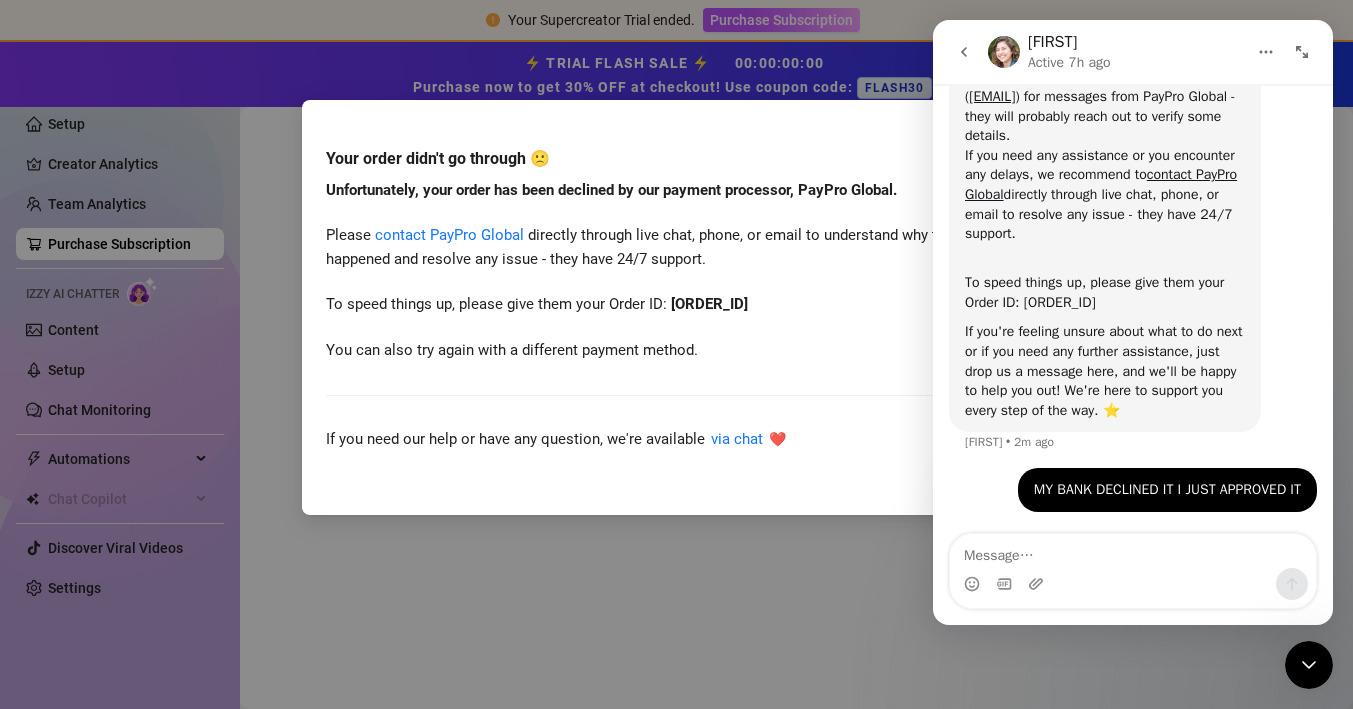 click 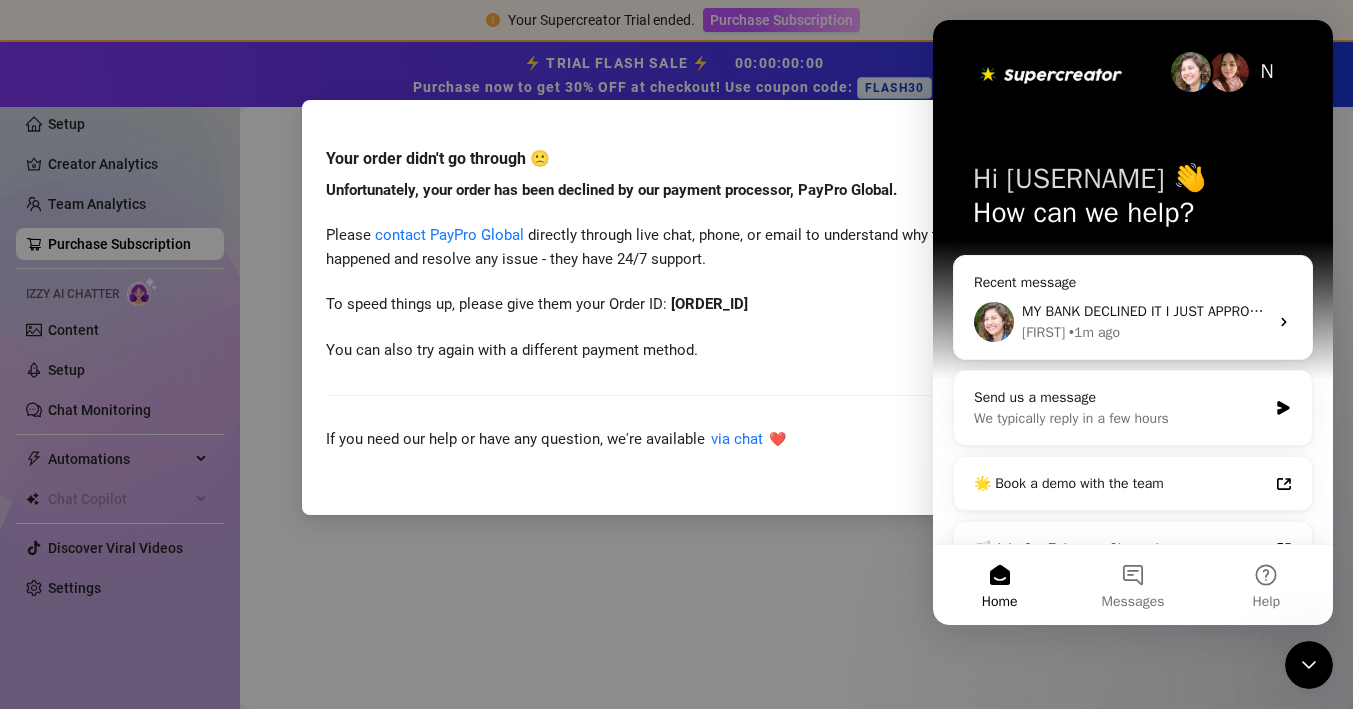 scroll, scrollTop: 0, scrollLeft: 0, axis: both 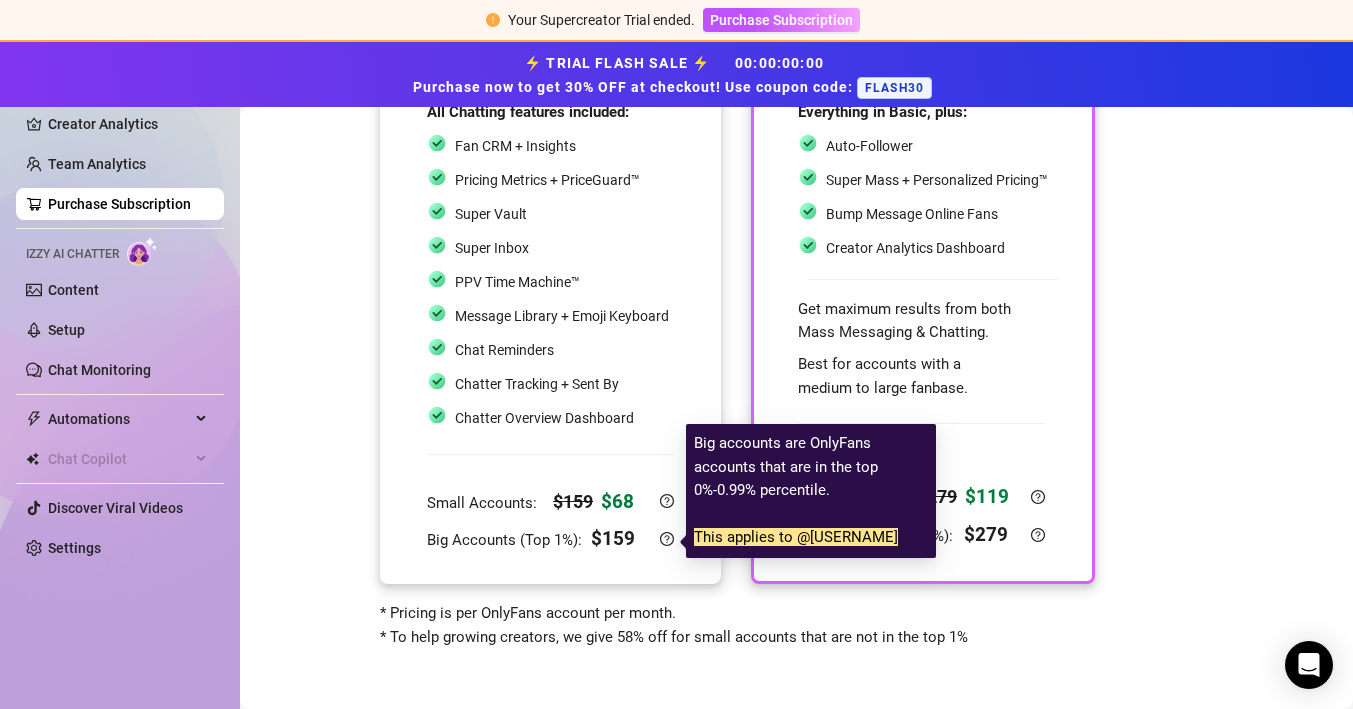 click on "Big Accounts (Top 1%):" at bounding box center [506, 540] 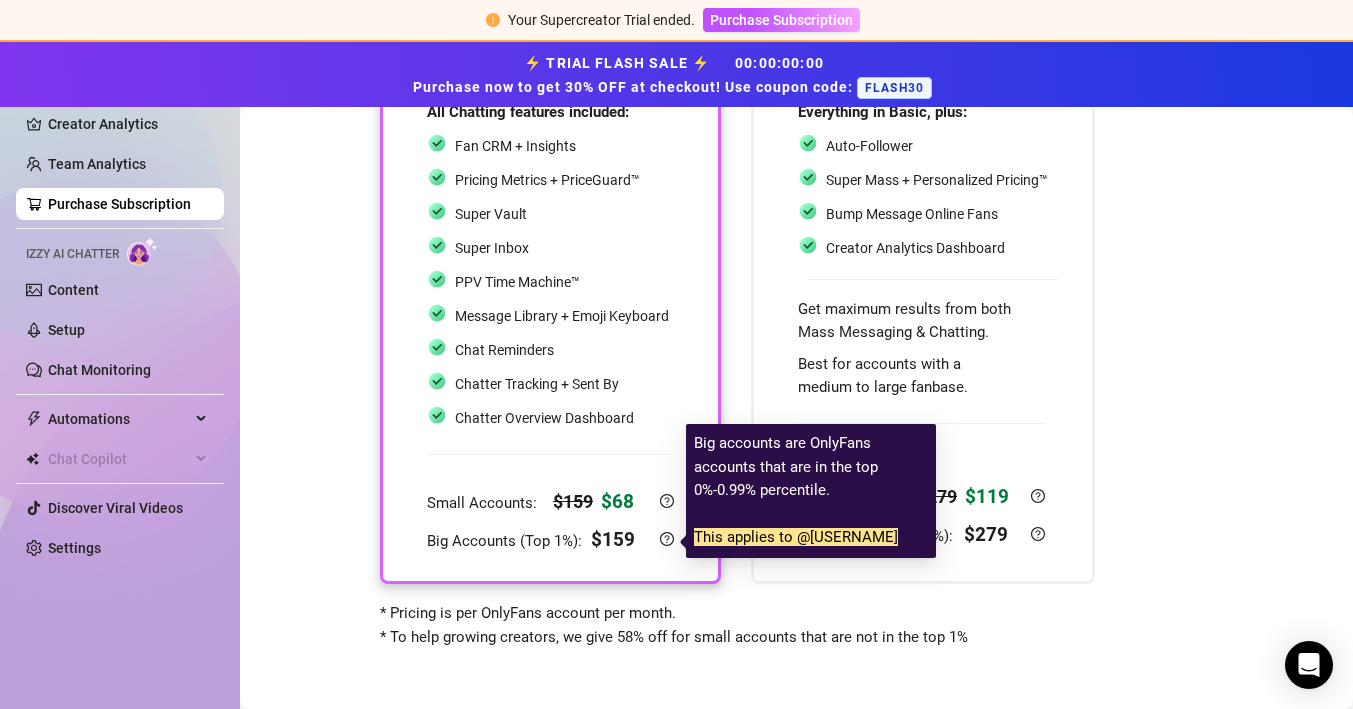 click on "Big Accounts (Top 1%):" at bounding box center [506, 541] 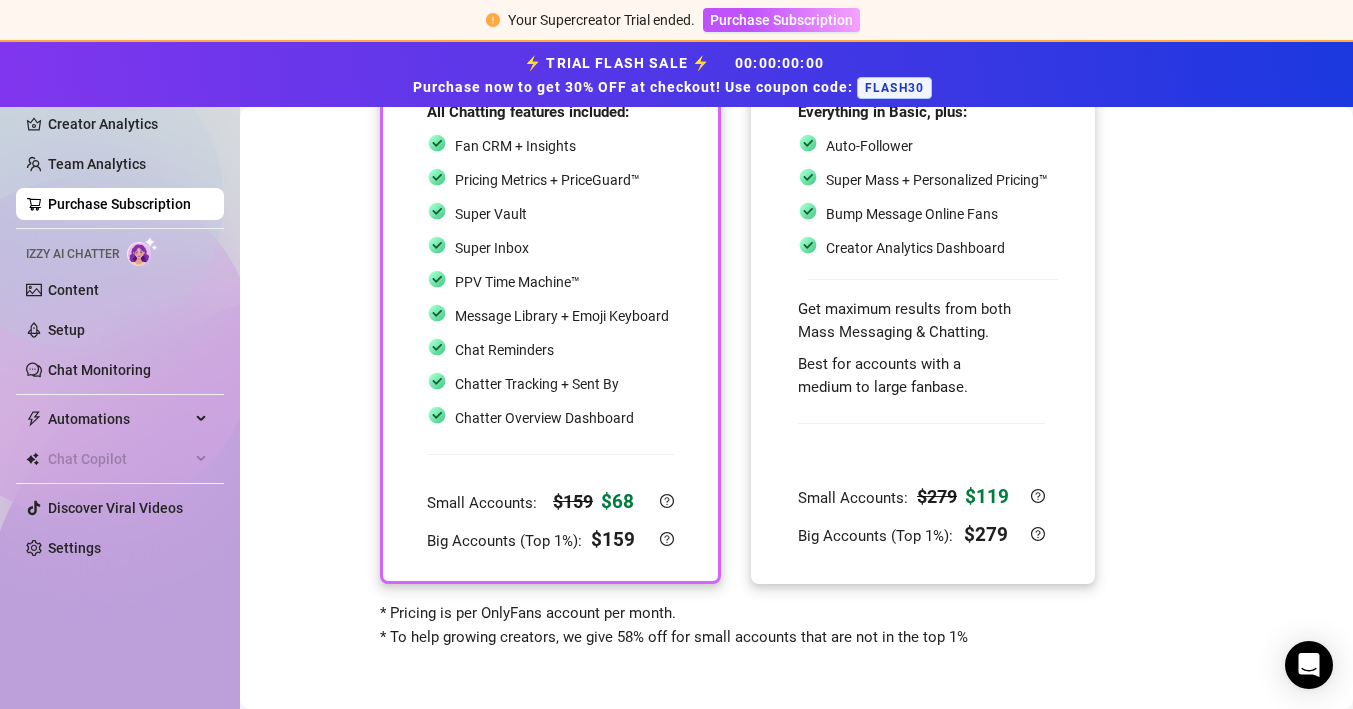 scroll, scrollTop: 0, scrollLeft: 0, axis: both 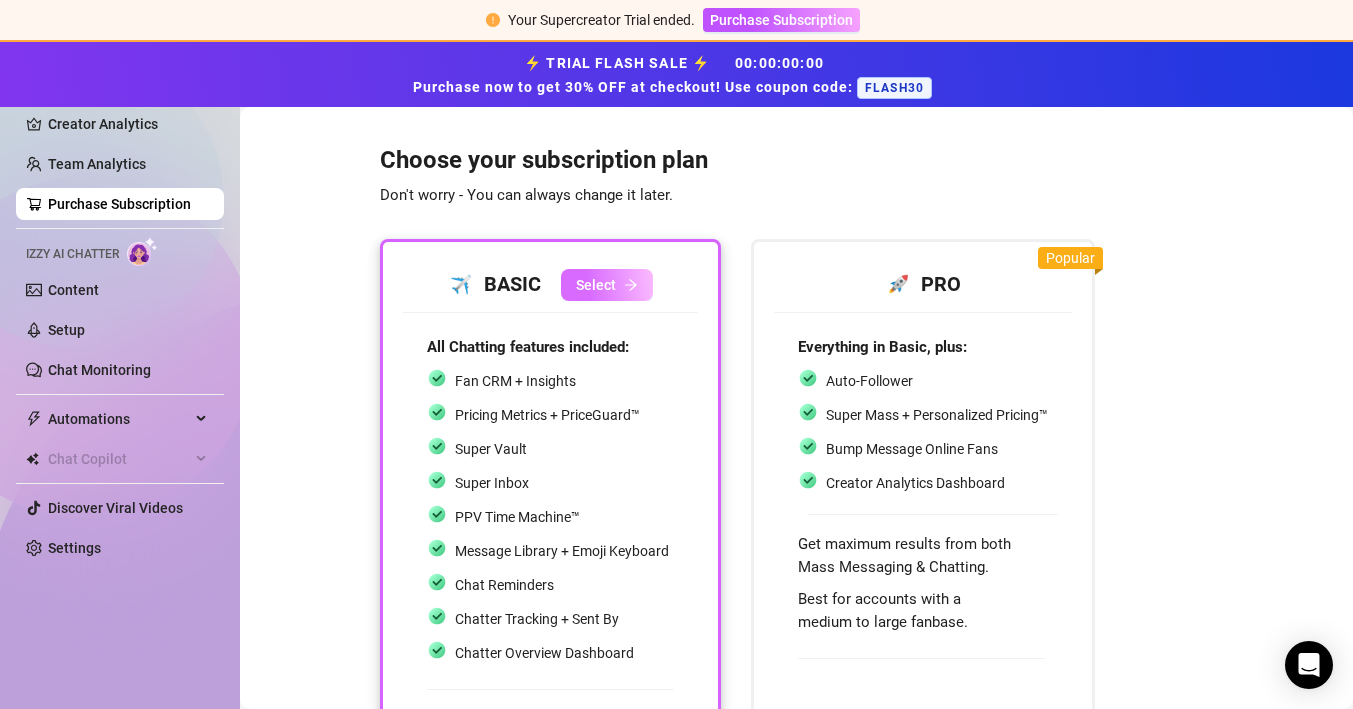 click on "Select" at bounding box center (596, 285) 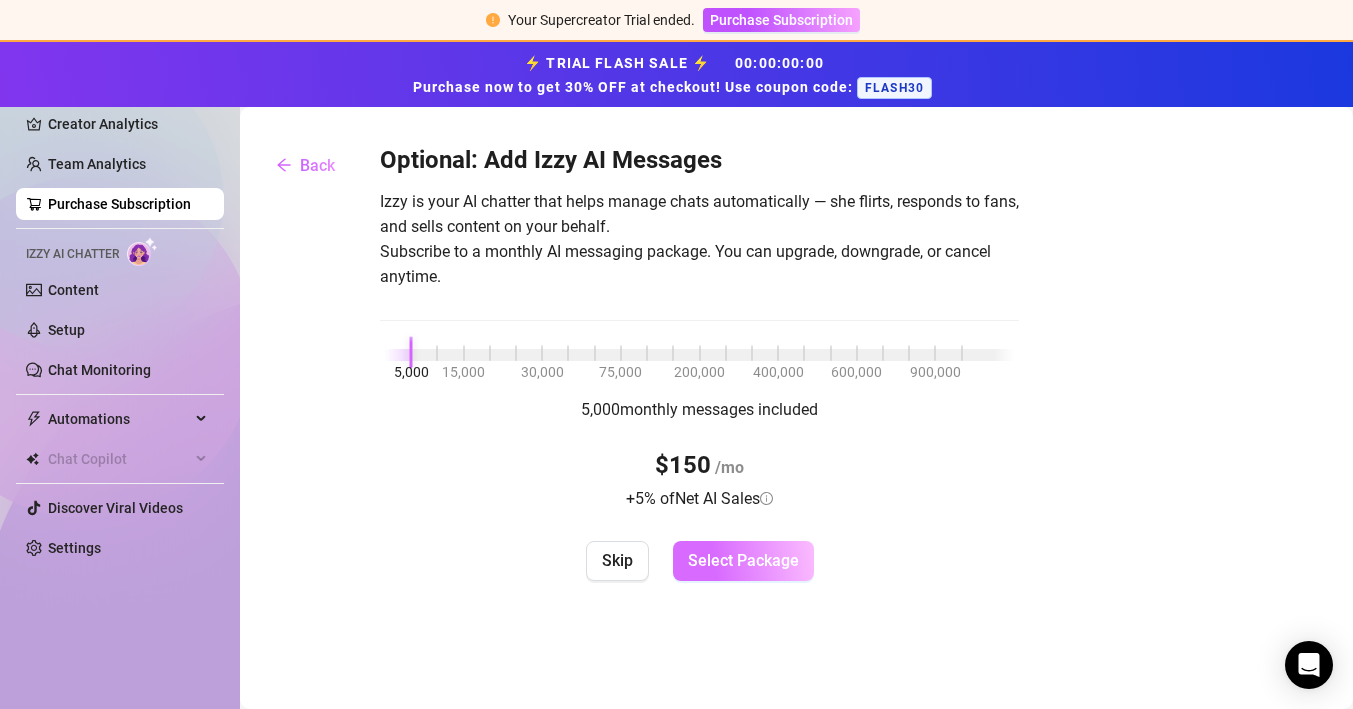 click on "Select Package" at bounding box center [743, 560] 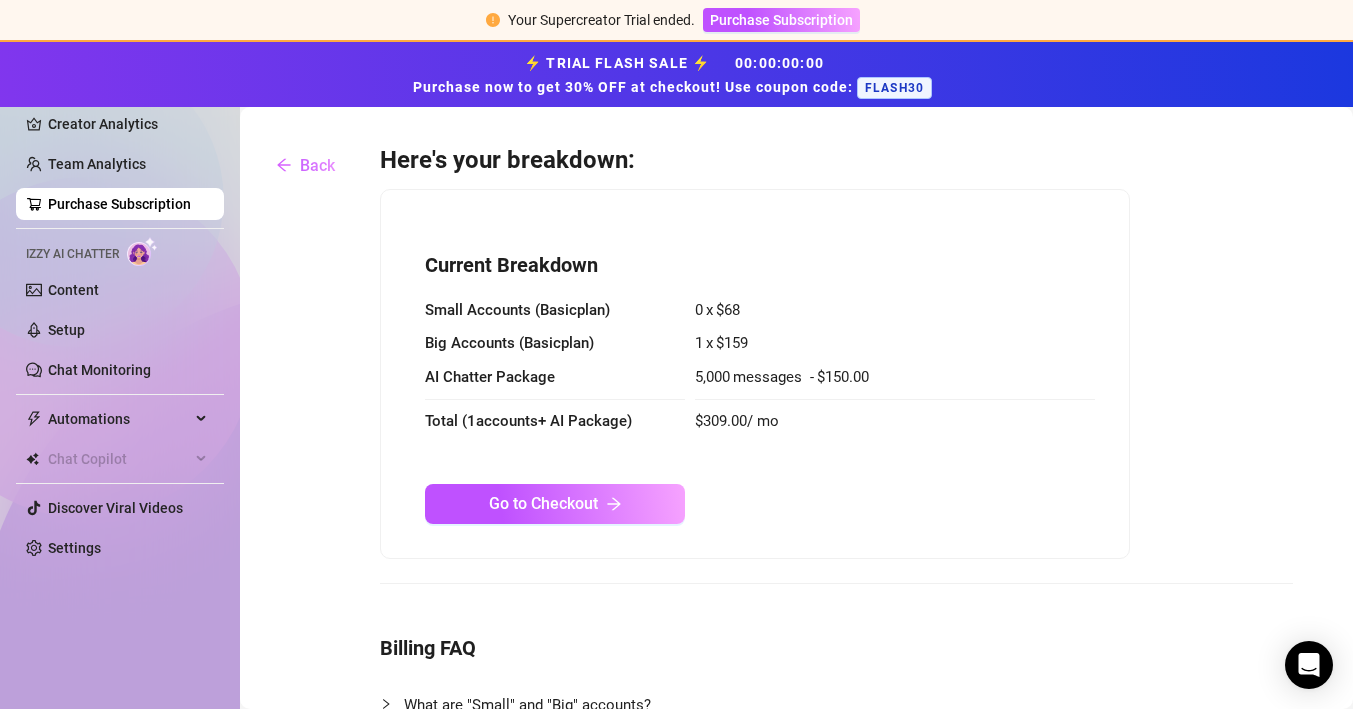 click 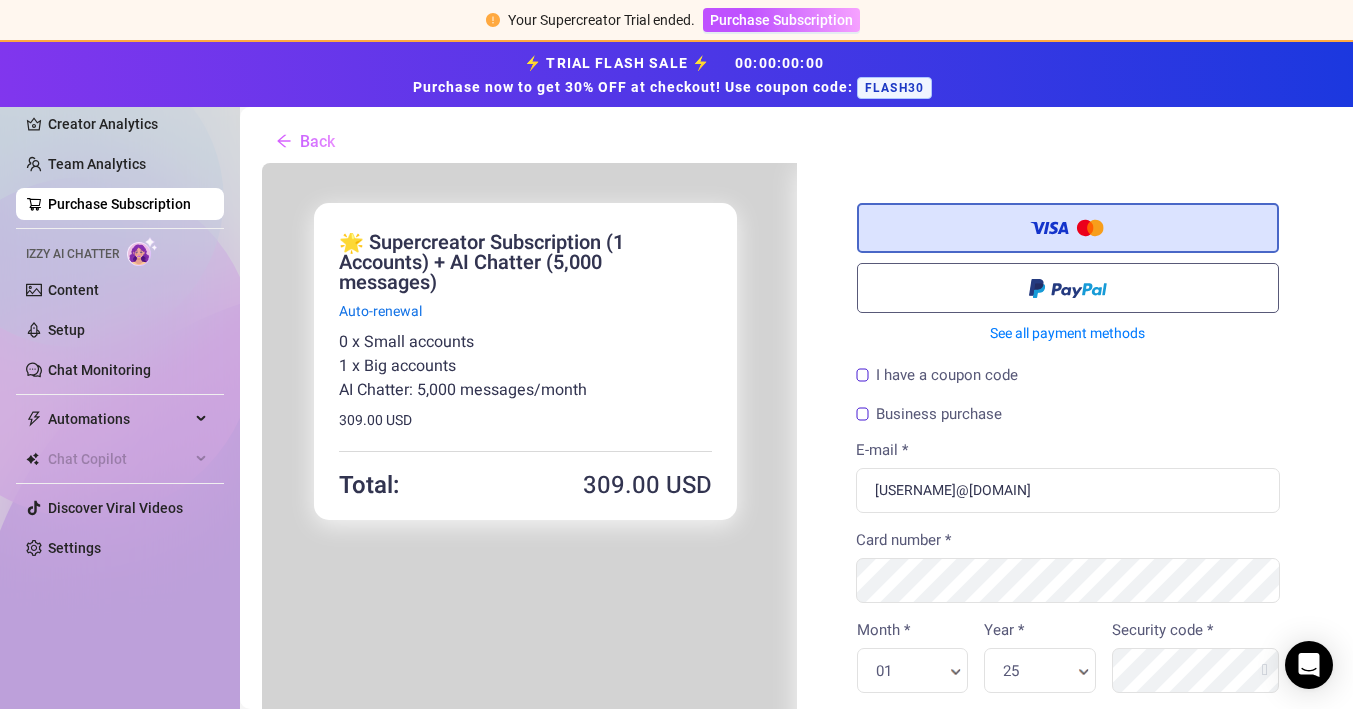 scroll, scrollTop: 13, scrollLeft: 0, axis: vertical 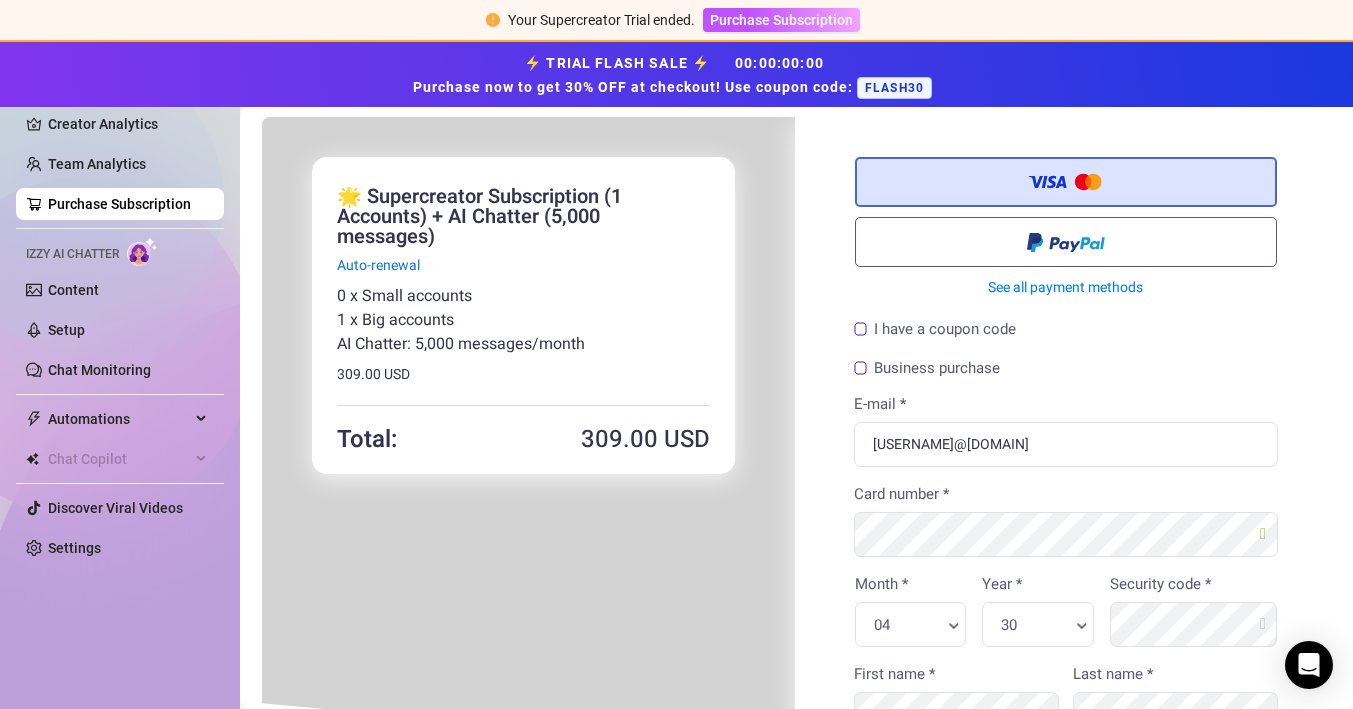 click on "I have a coupon code" at bounding box center (933, 327) 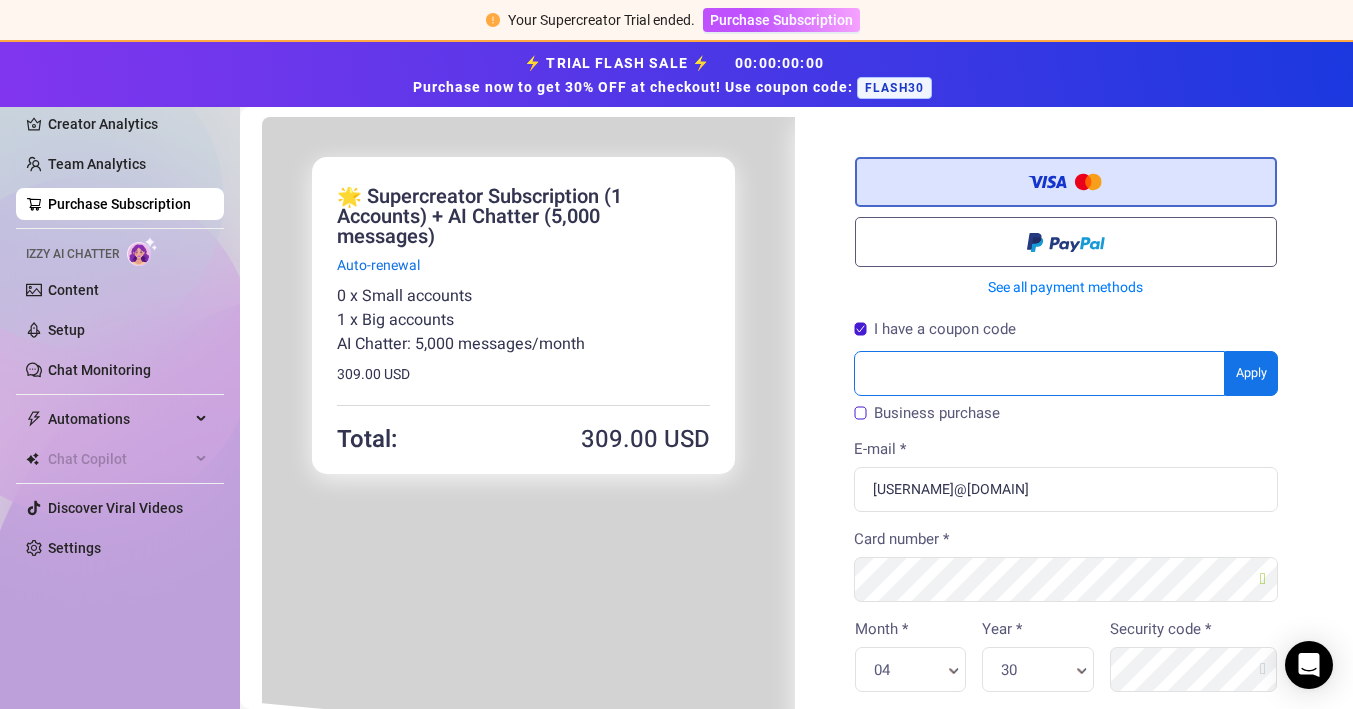 click at bounding box center [1038, 371] 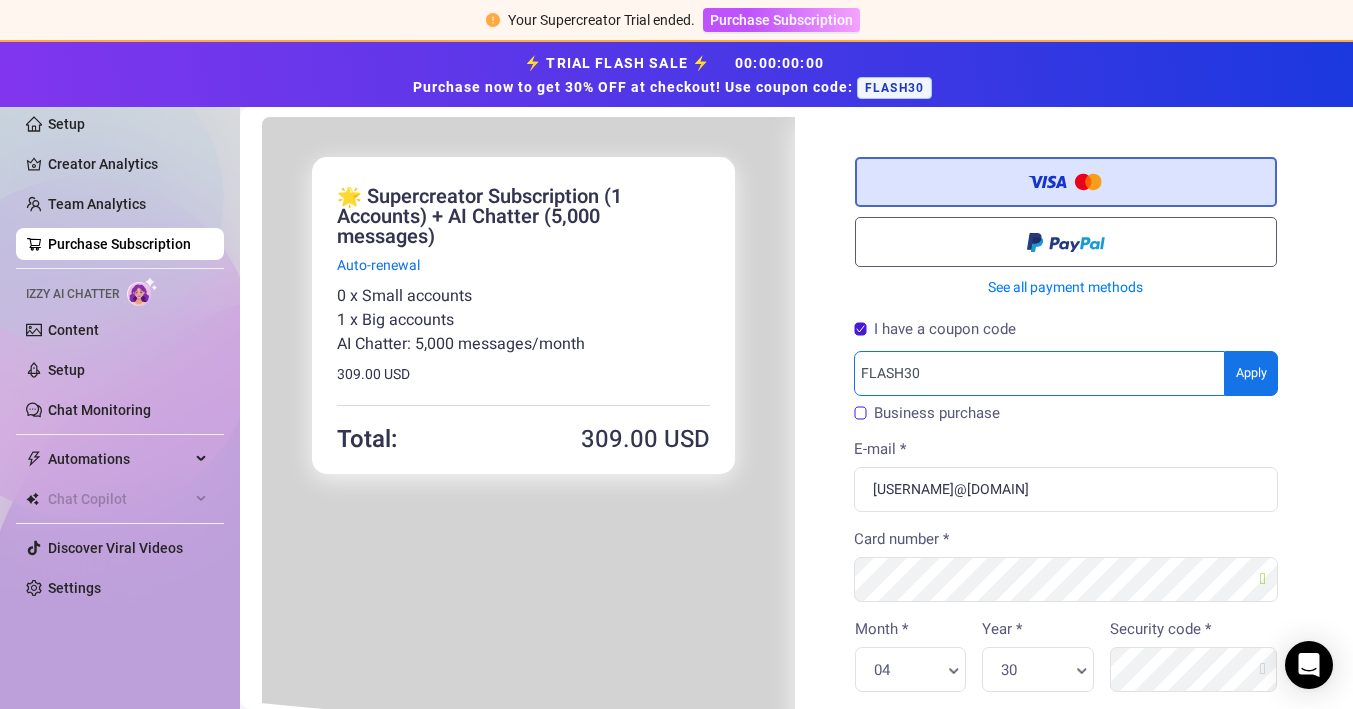 type on "FLASH30" 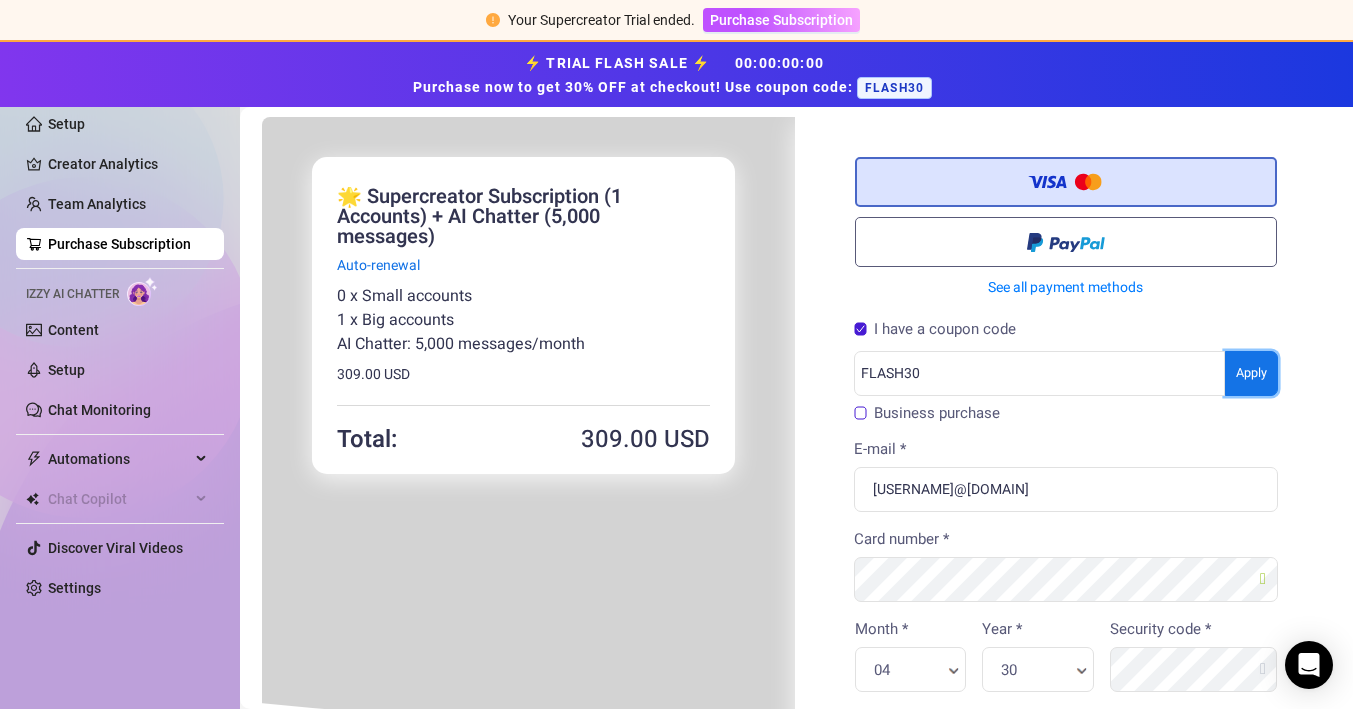click on "You're buying
×" at bounding box center (792, 753) 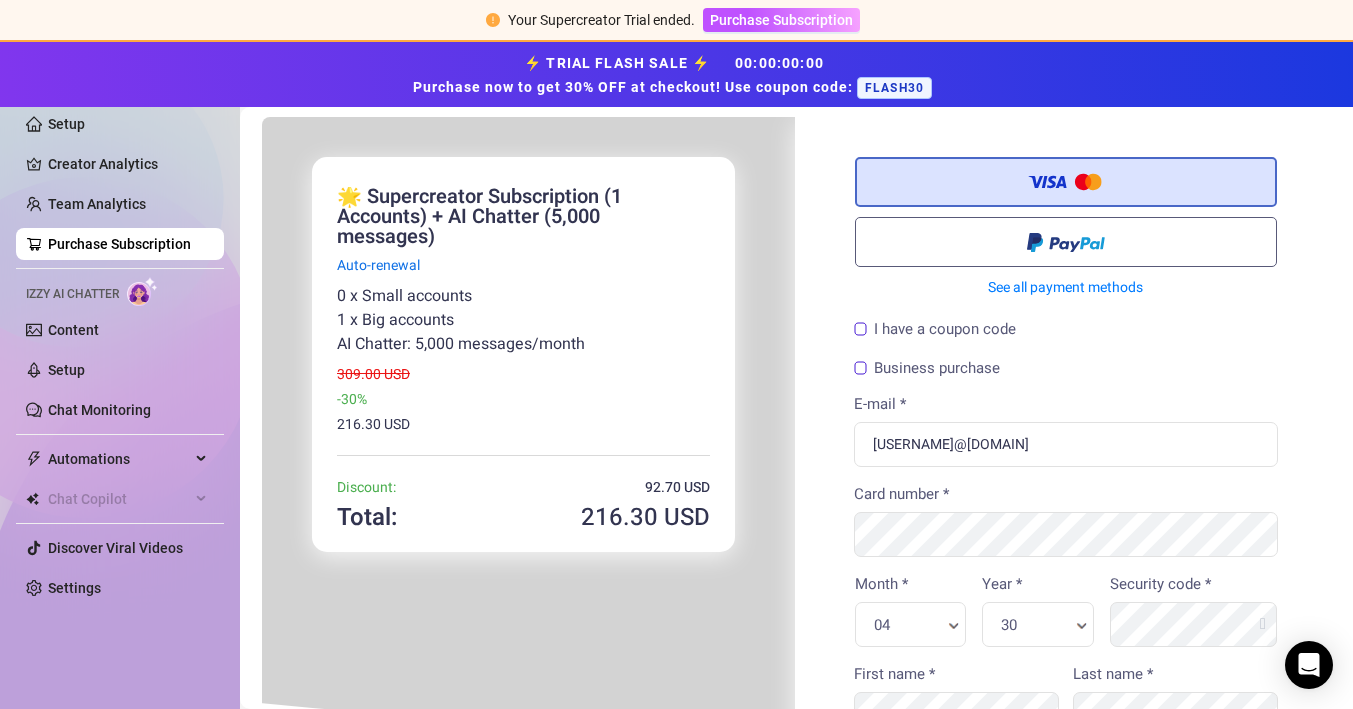scroll, scrollTop: 34, scrollLeft: 2, axis: both 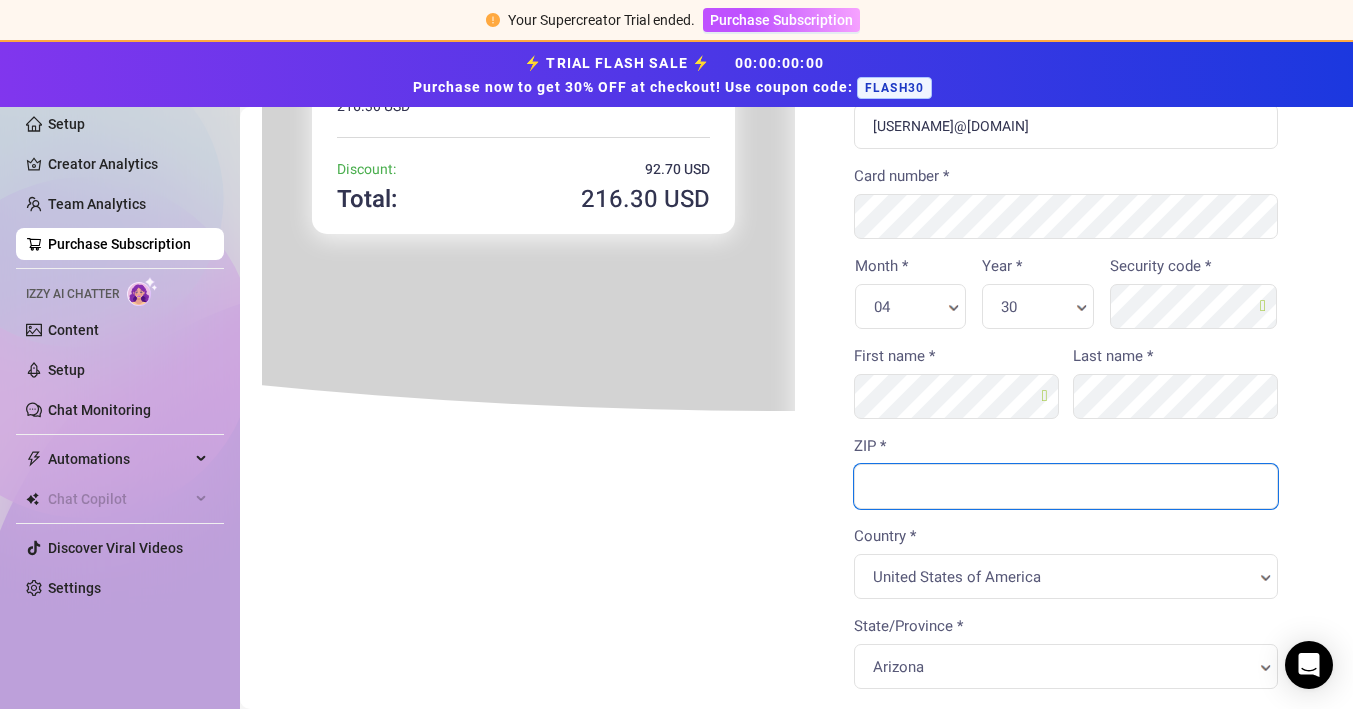 click on "ZIP *" at bounding box center (1064, 484) 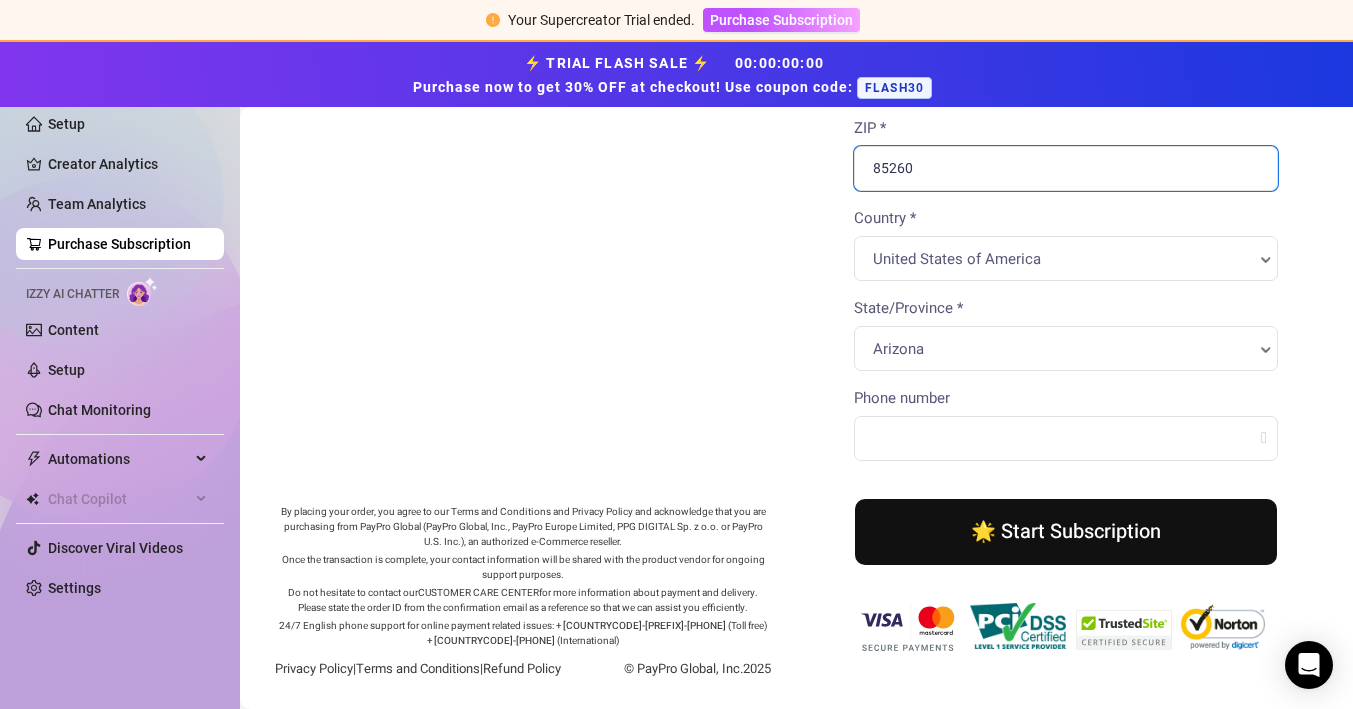 scroll, scrollTop: 683, scrollLeft: 0, axis: vertical 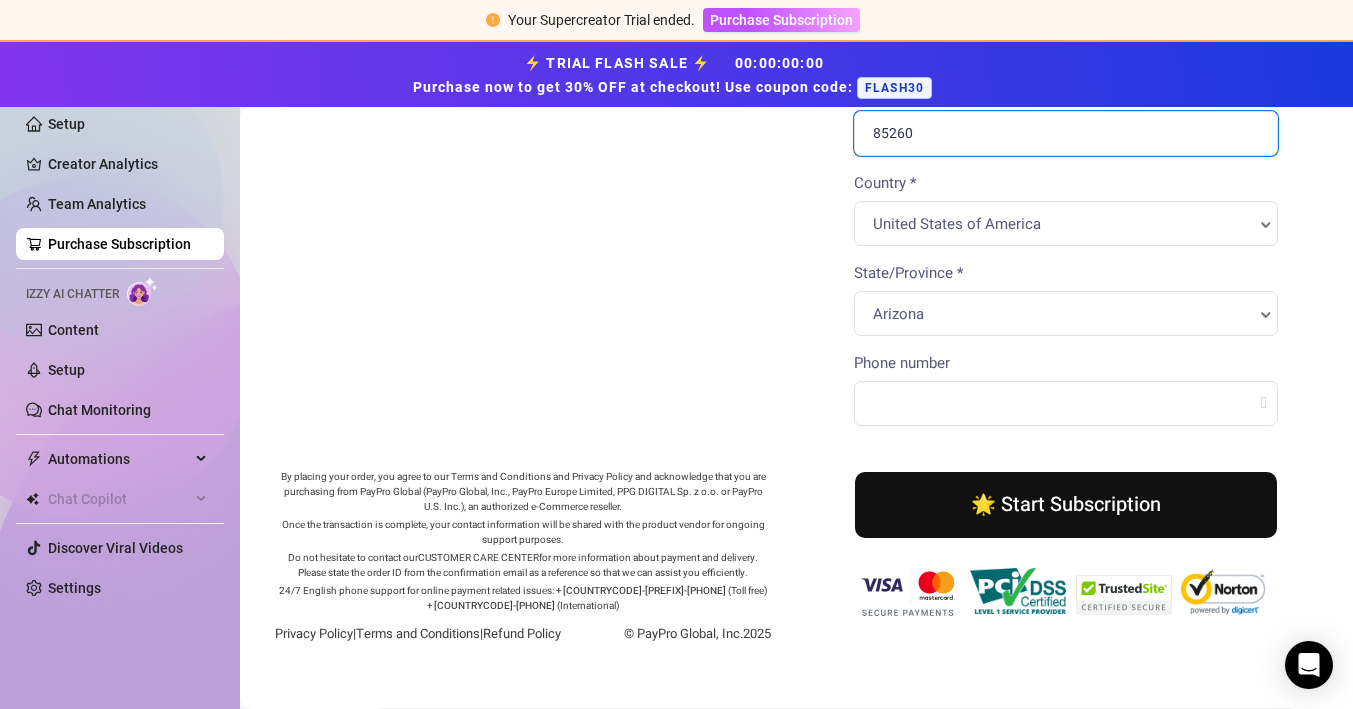 type on "85260" 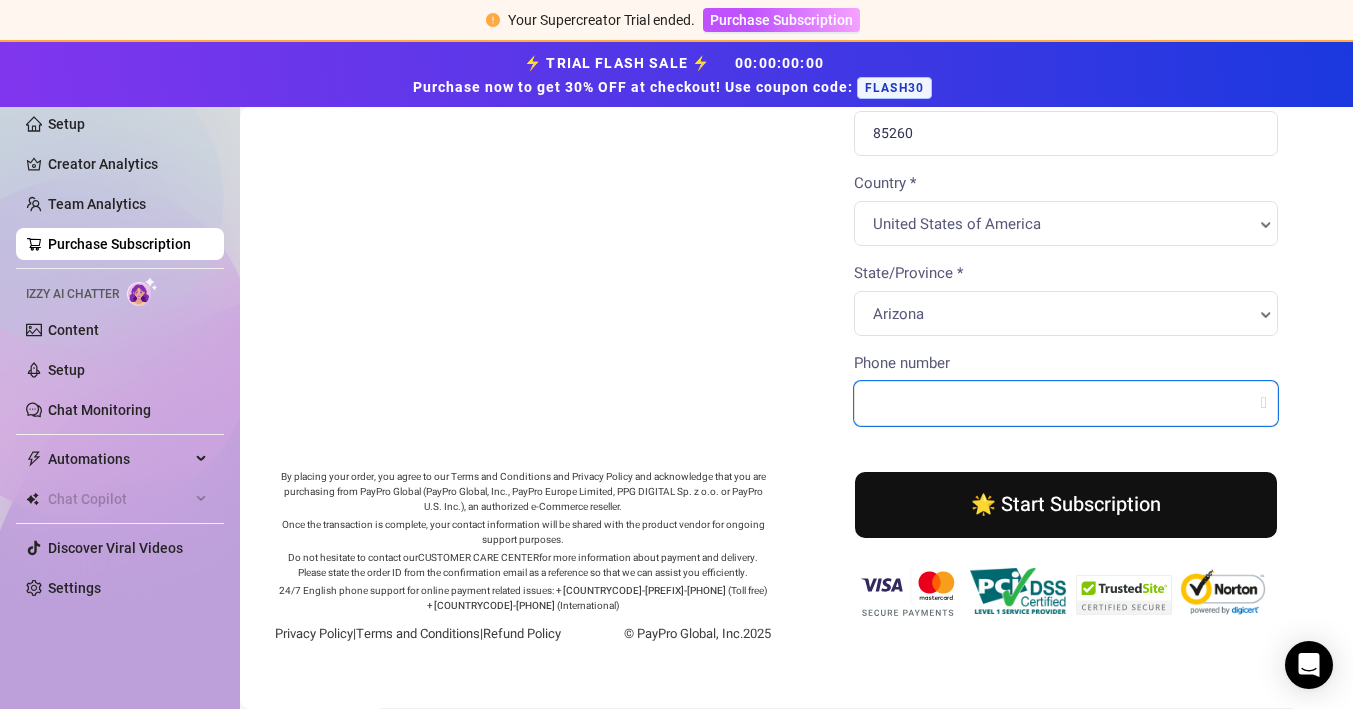 click on "You're buying
× 216" at bounding box center (792, 59) 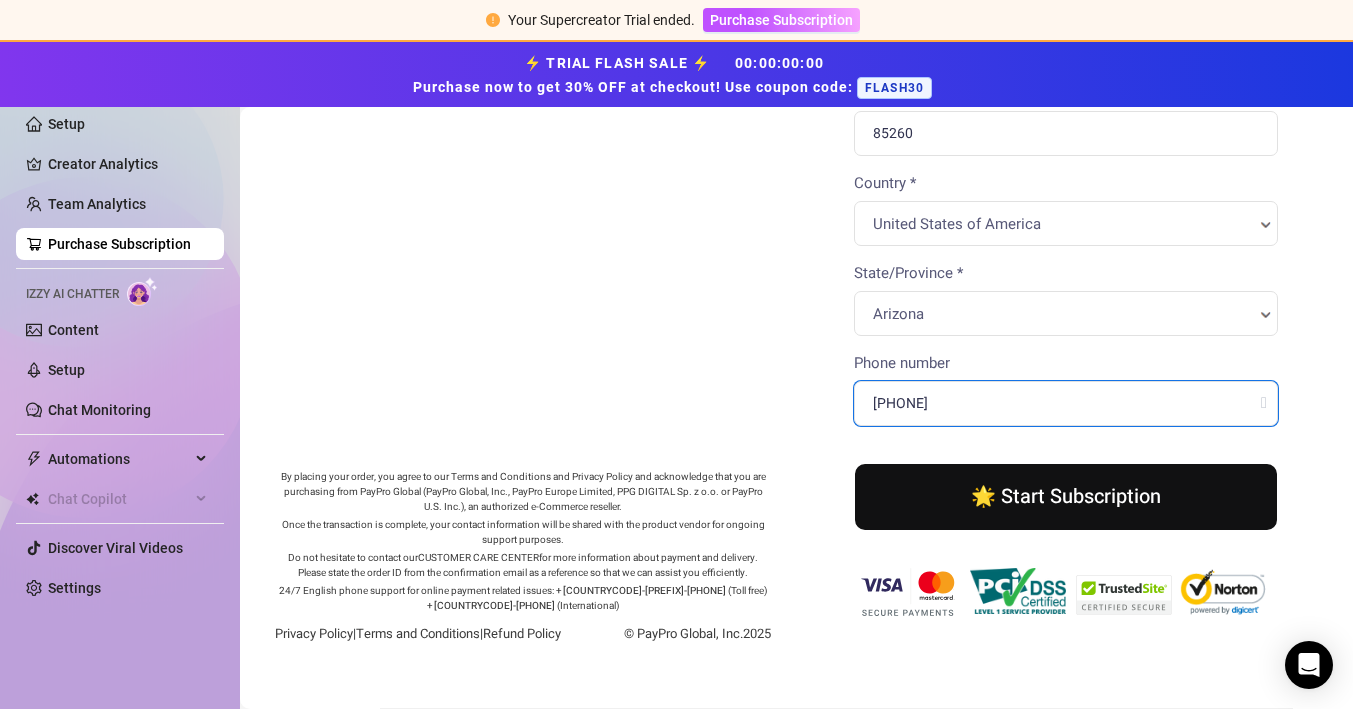 type on "[NUMBER]" 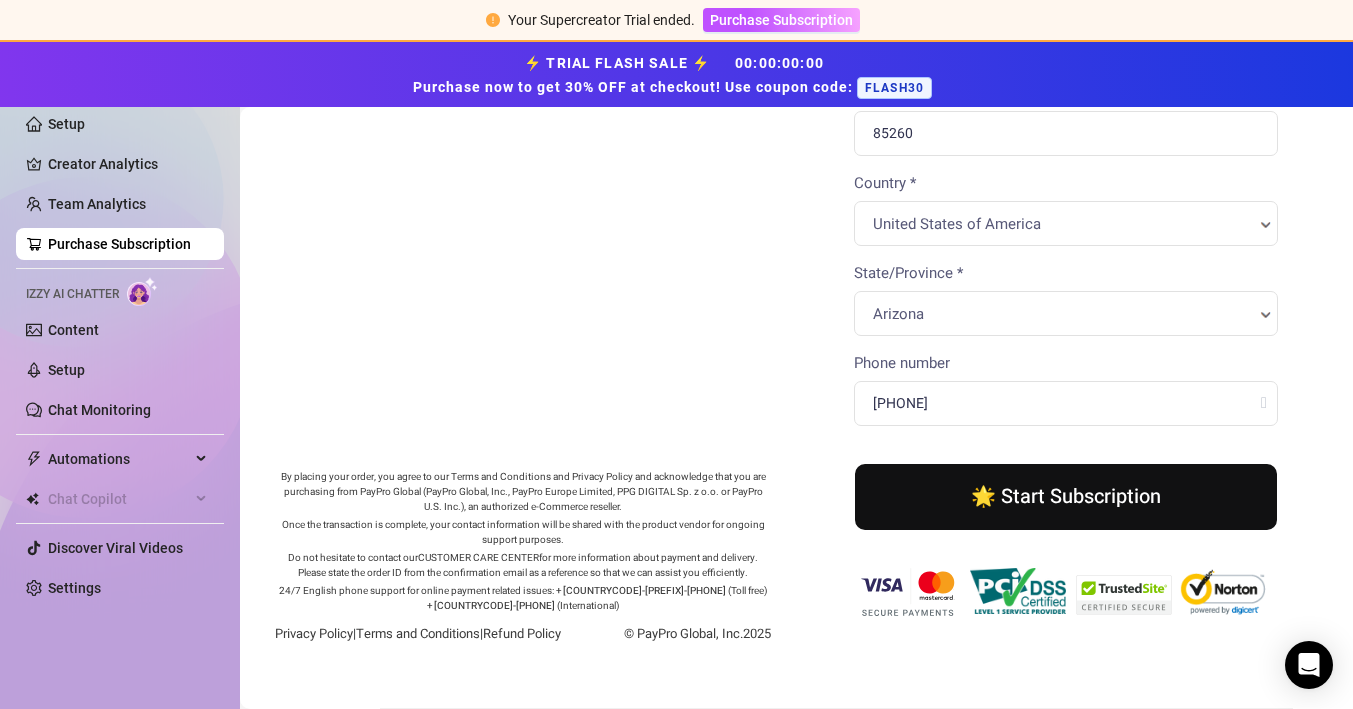 click on "🌟 Start Subscription" at bounding box center (1064, 495) 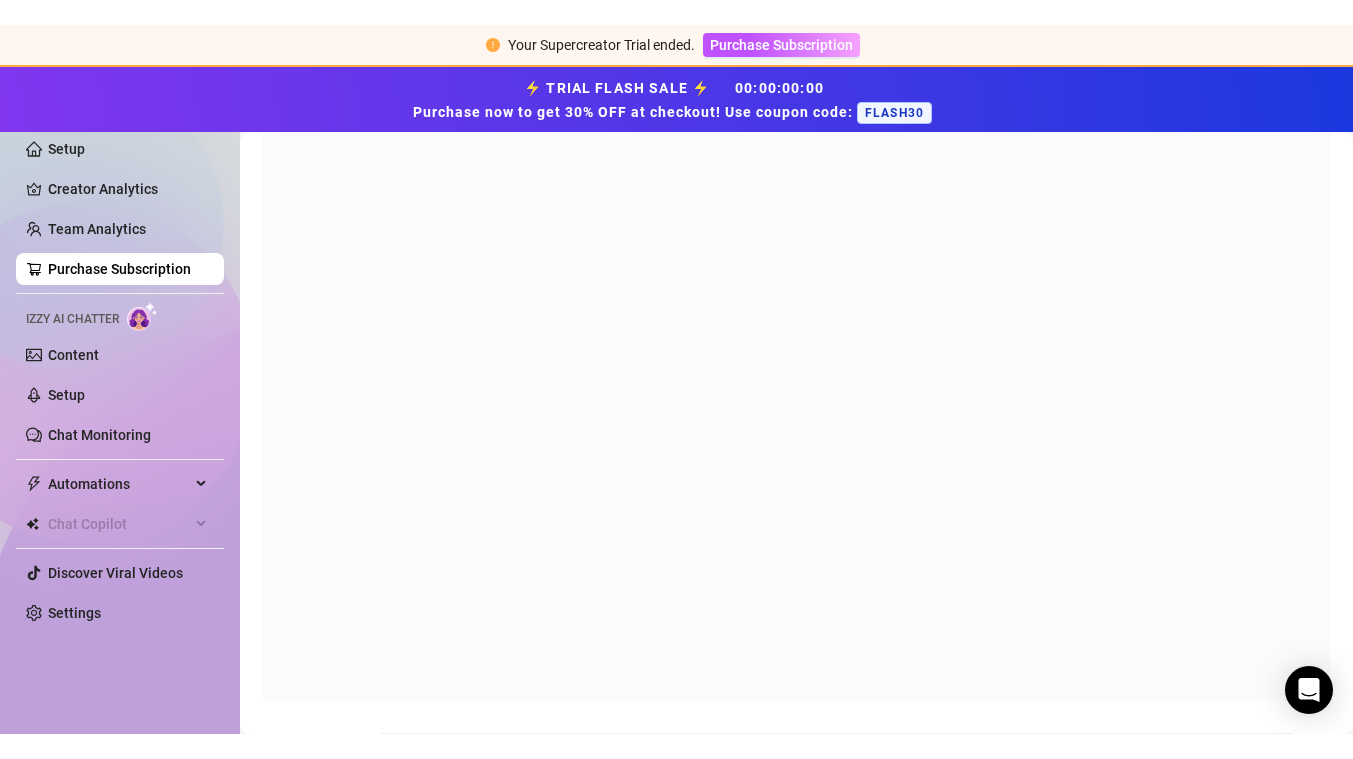 scroll, scrollTop: 0, scrollLeft: 0, axis: both 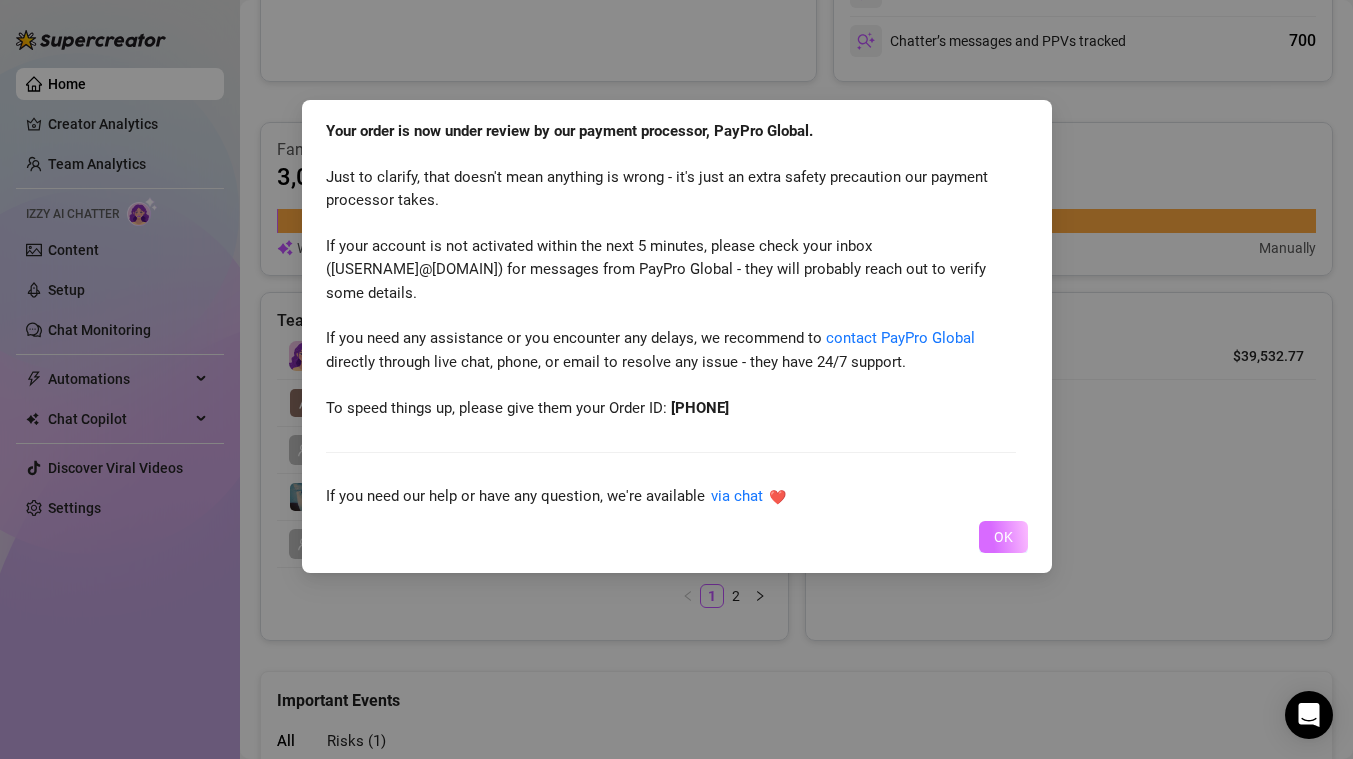click on "OK" at bounding box center (1003, 537) 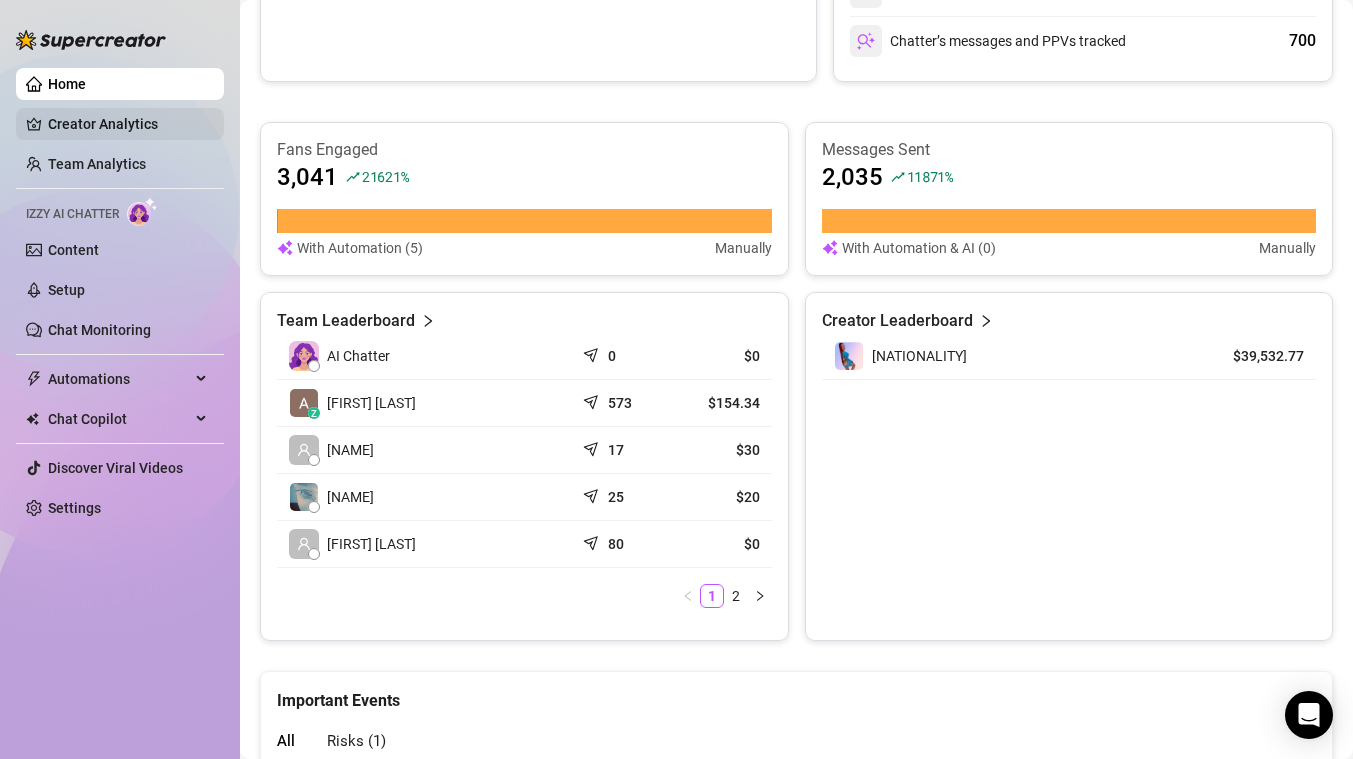 click on "Creator Analytics" at bounding box center (128, 124) 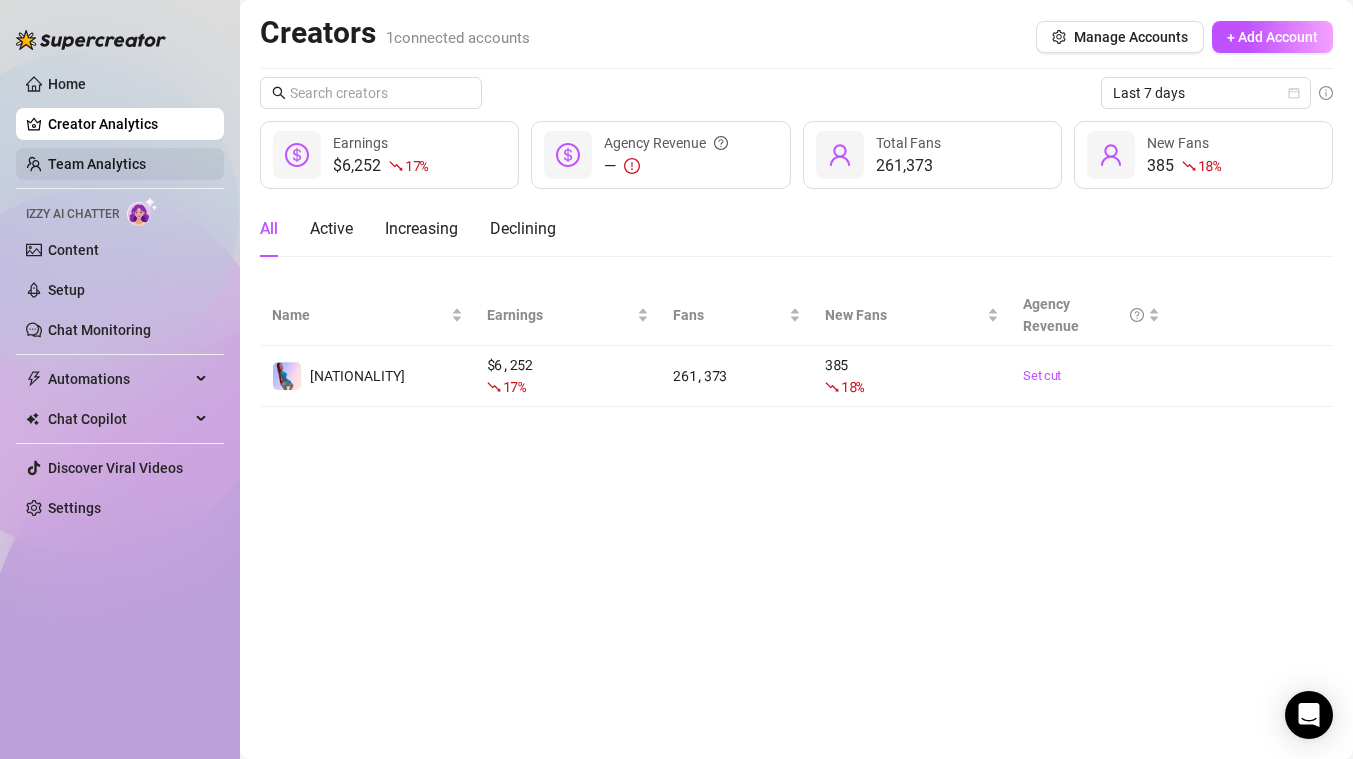 click on "Team Analytics" at bounding box center [97, 164] 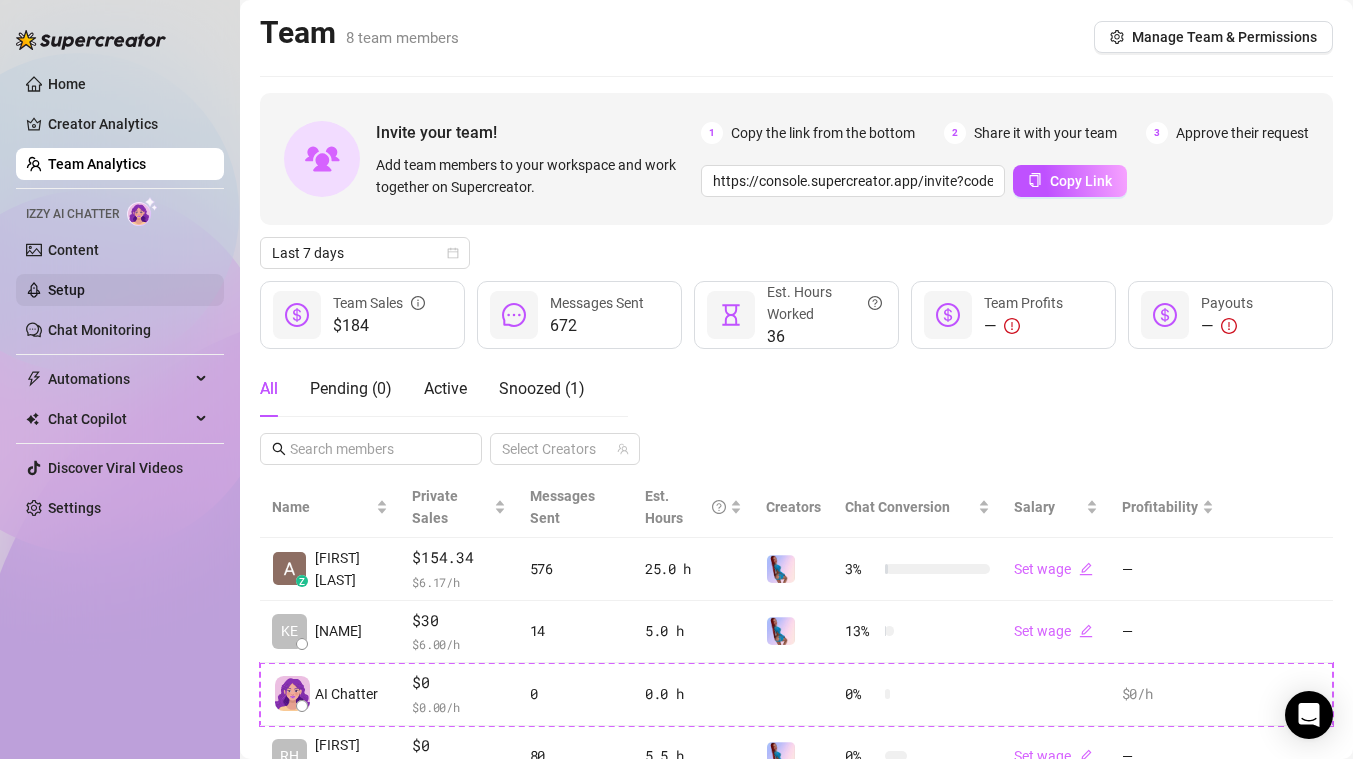 click on "Setup" at bounding box center (66, 290) 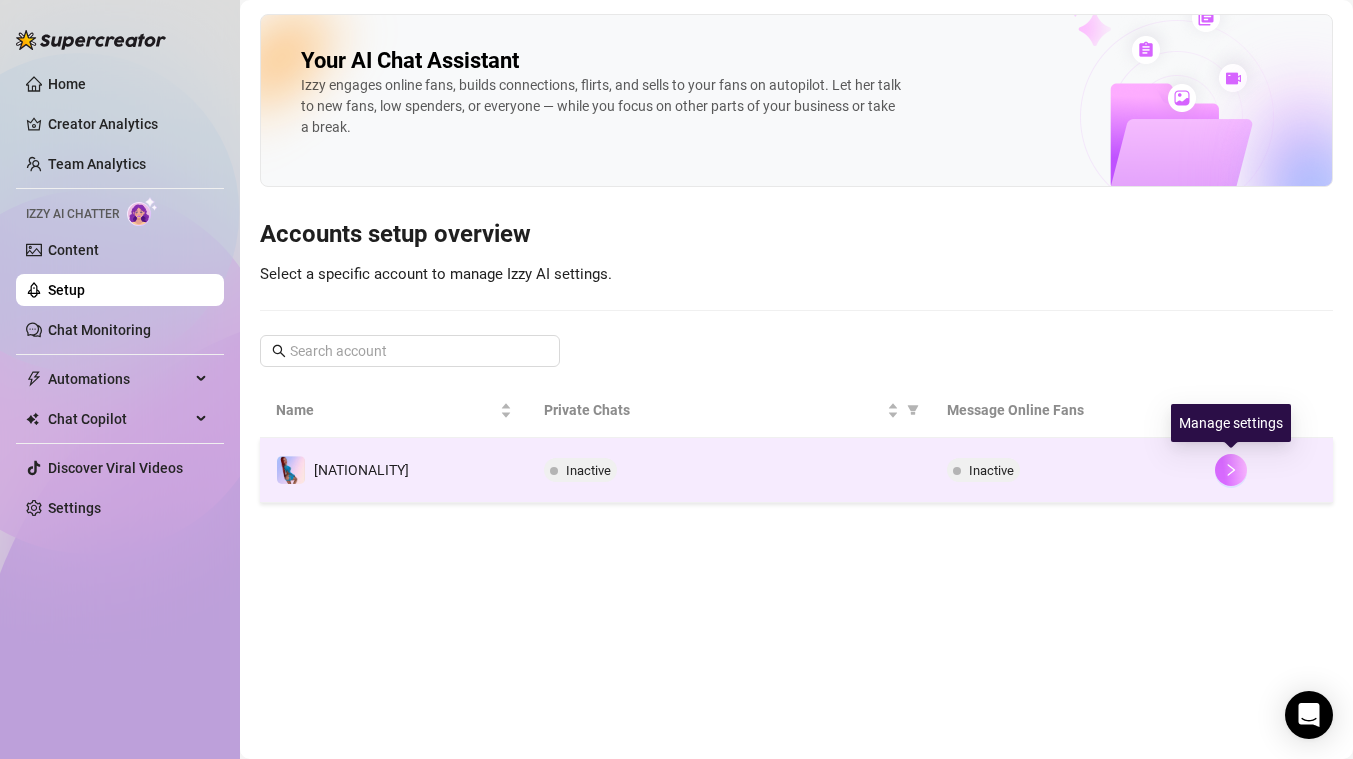 click 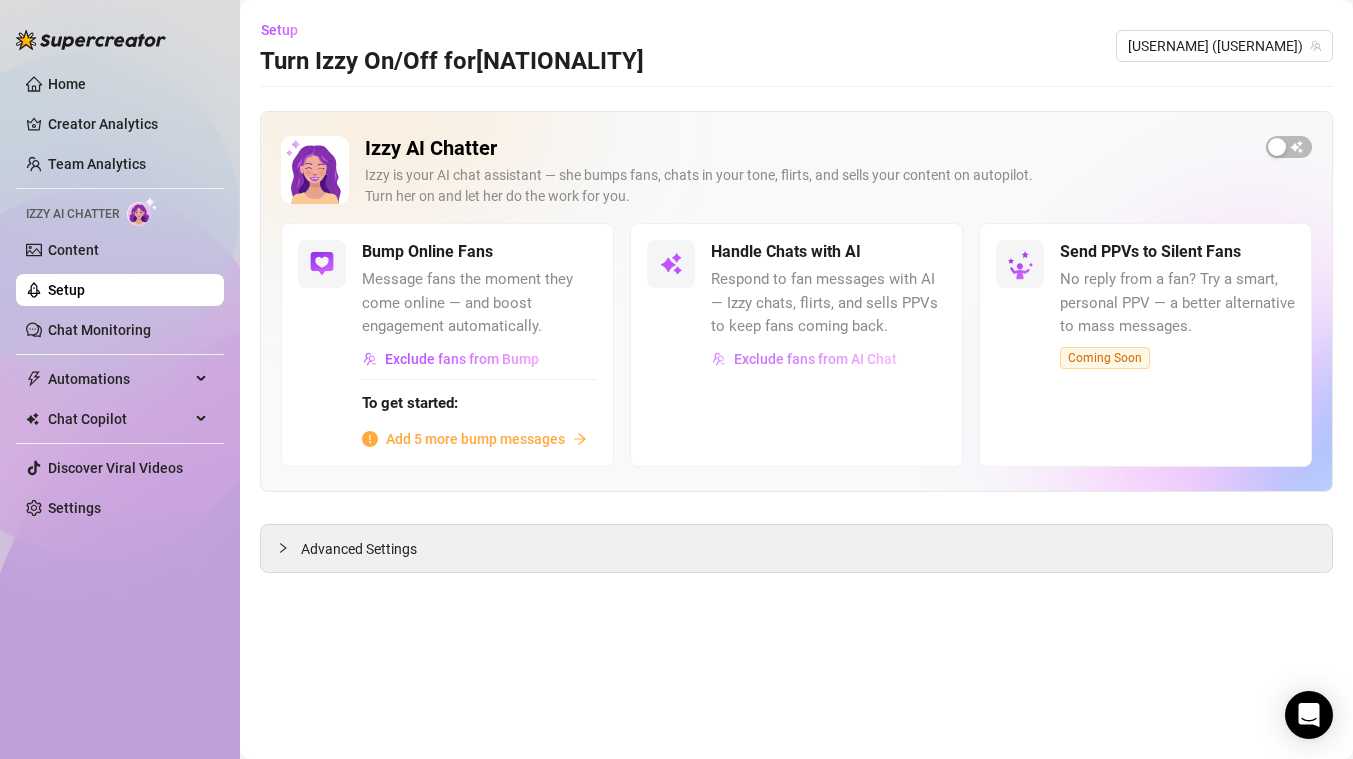 click on "Exclude fans from AI Chat" at bounding box center (804, 359) 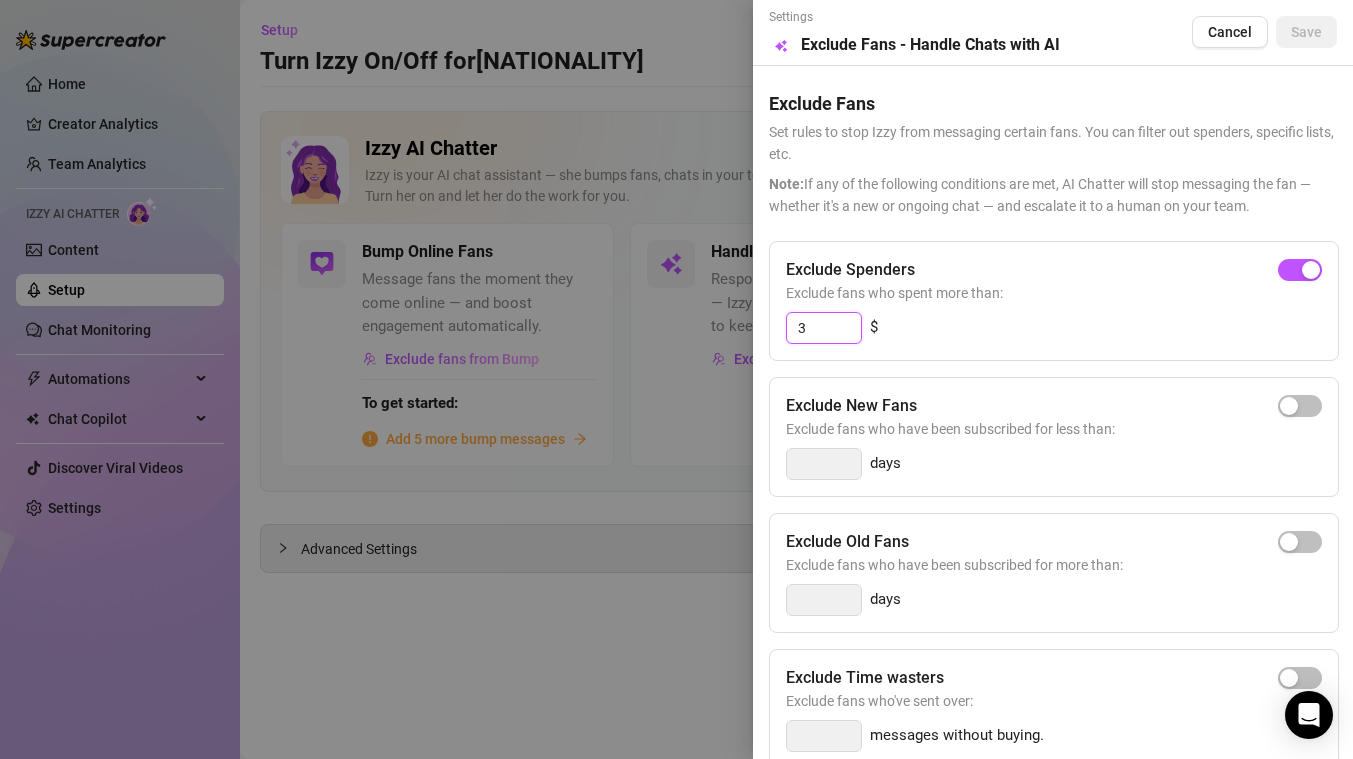 click on "3" at bounding box center [824, 328] 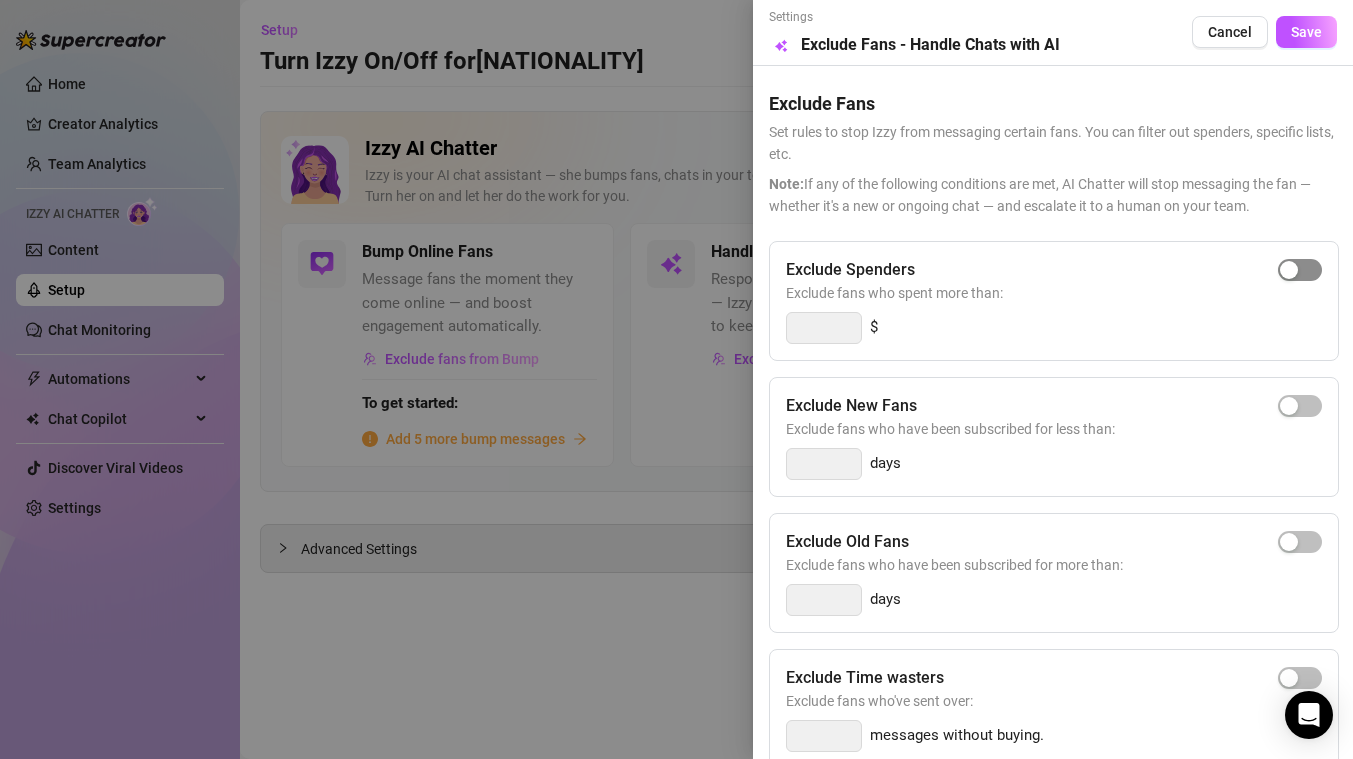 click at bounding box center [1289, 270] 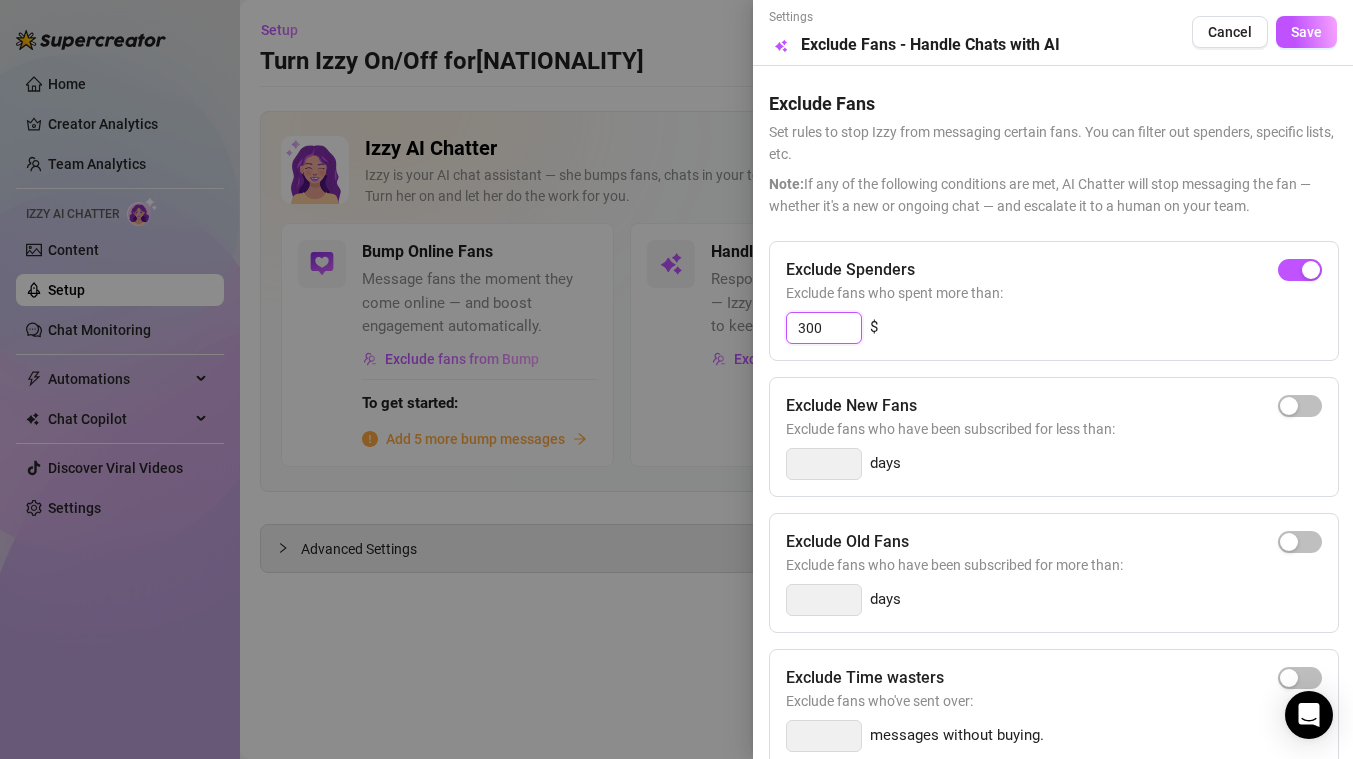 click on "300" at bounding box center [824, 328] 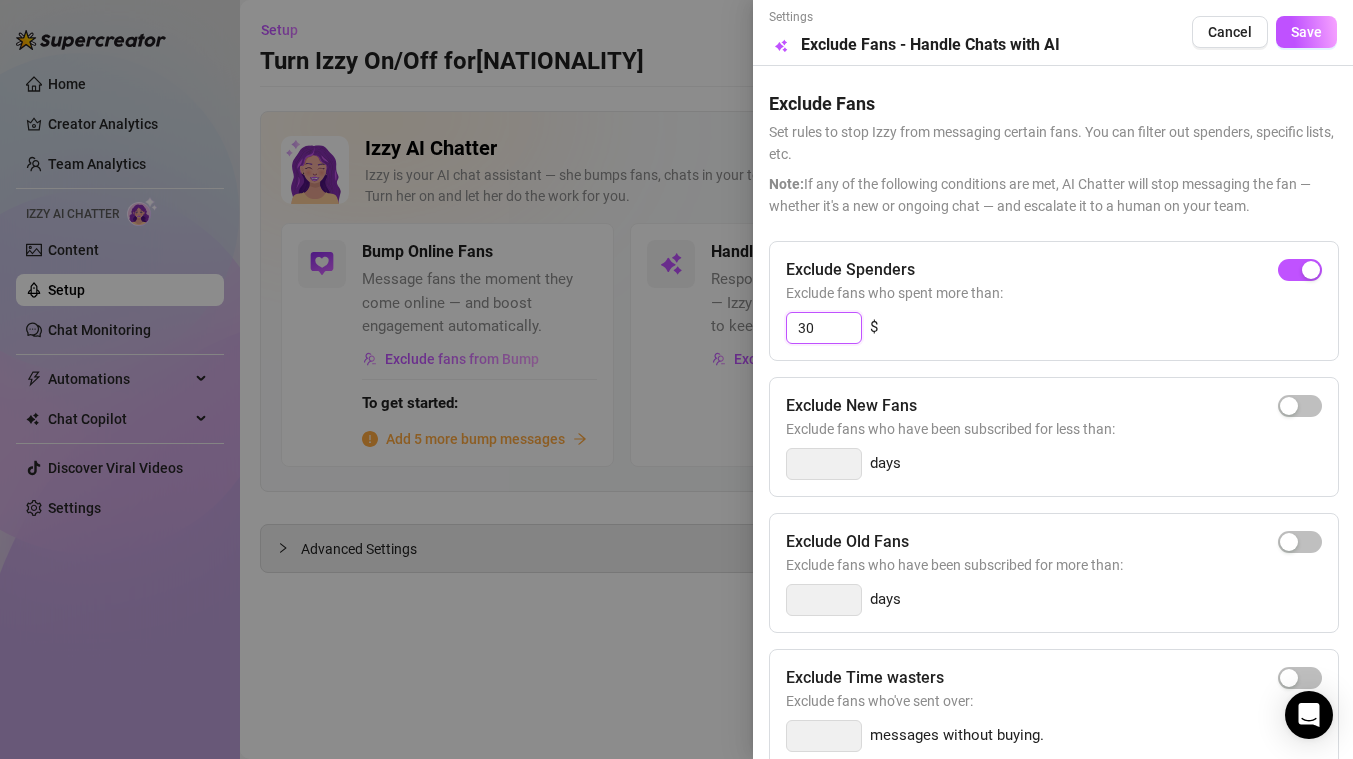 type on "3" 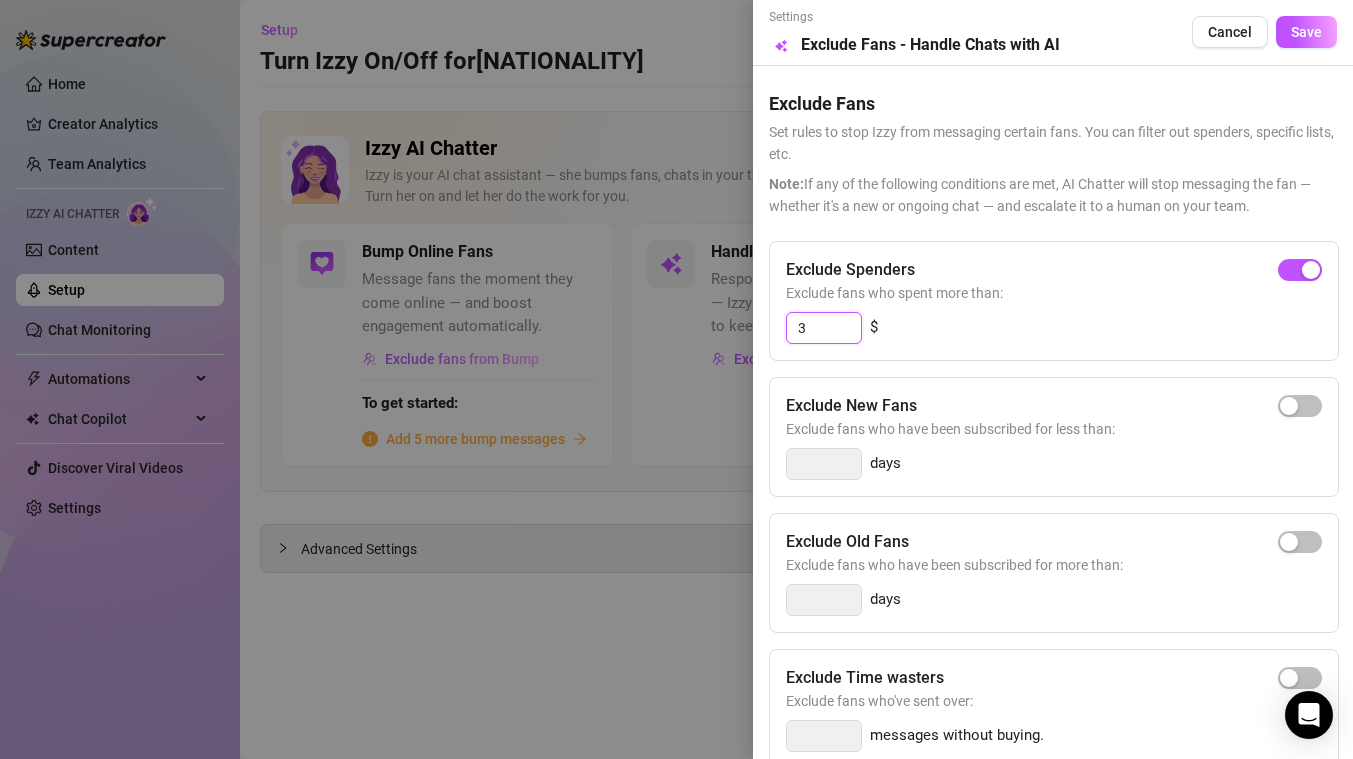type 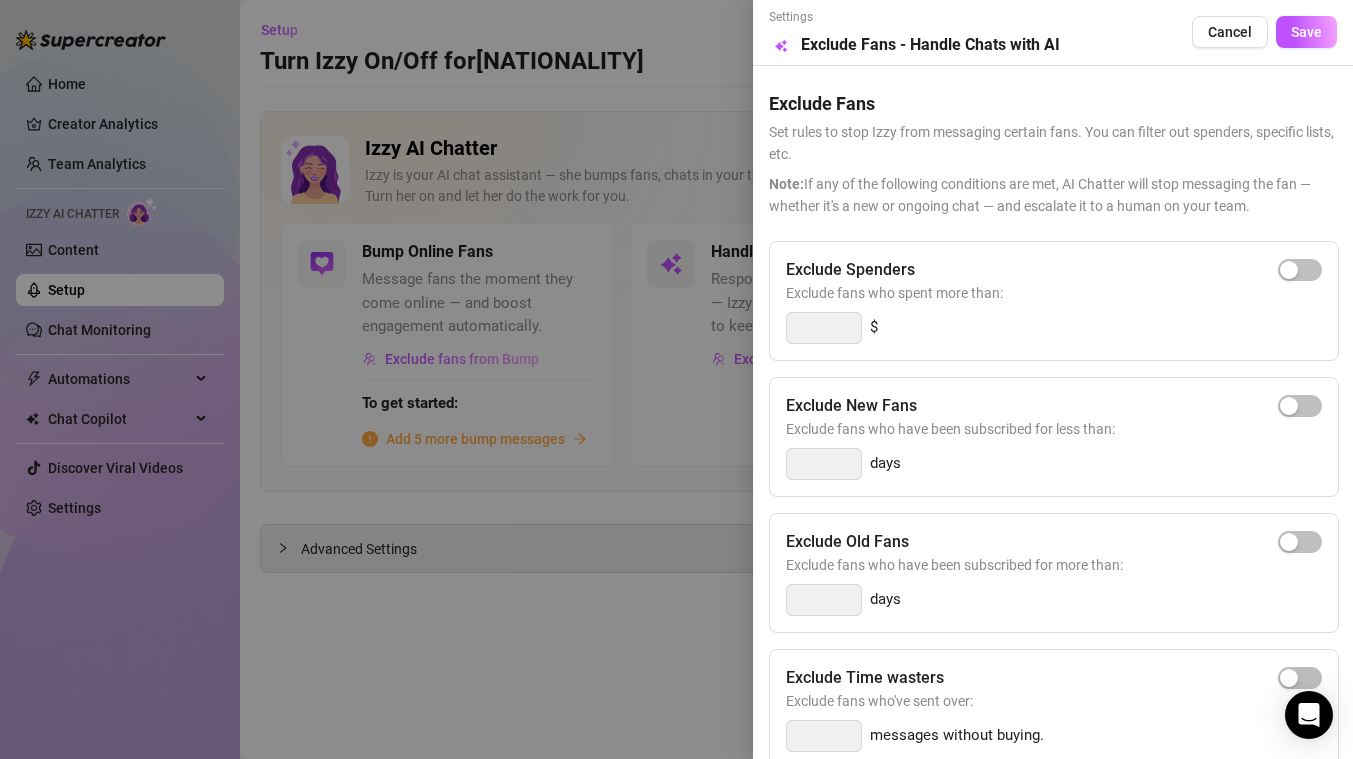 click at bounding box center (676, 379) 